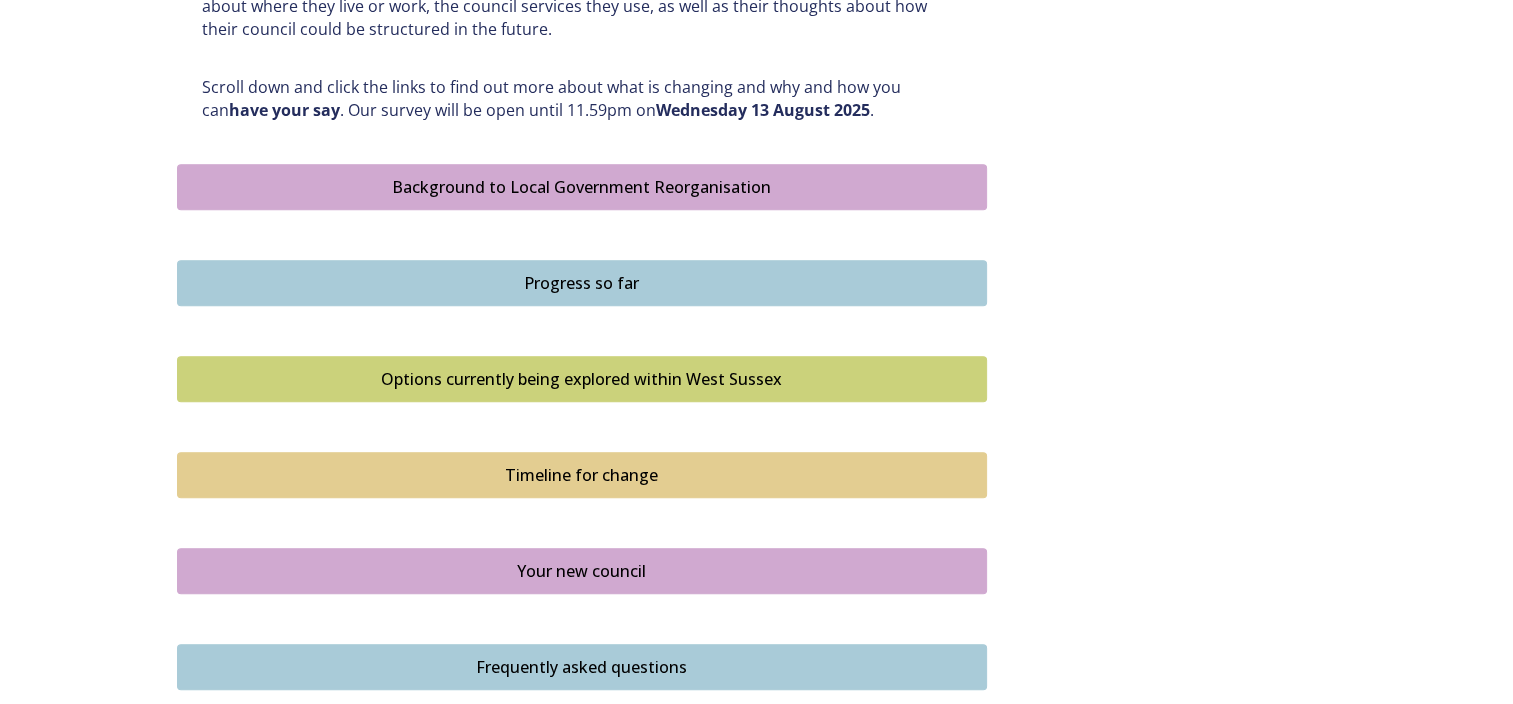 scroll, scrollTop: 1066, scrollLeft: 0, axis: vertical 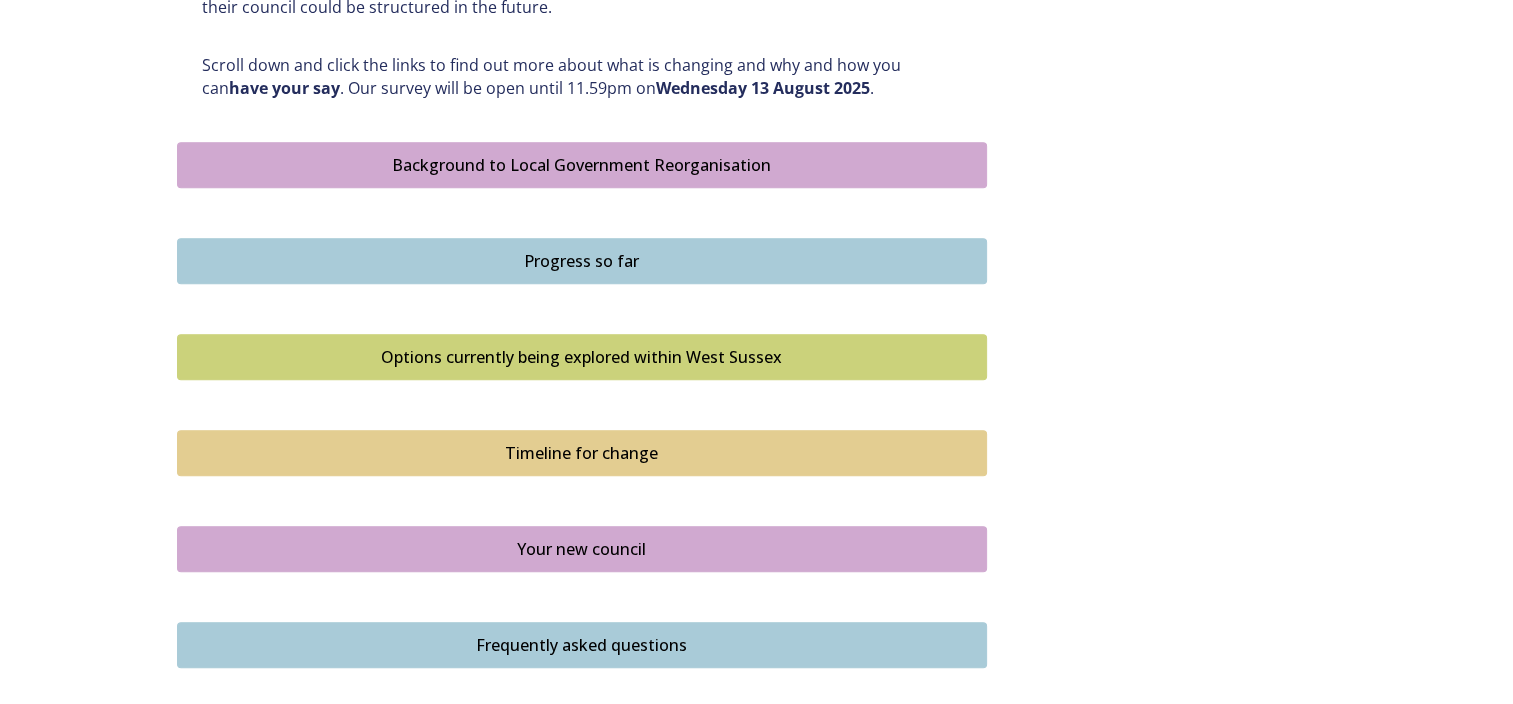 click on "Options currently being explored within West Sussex" at bounding box center (582, 357) 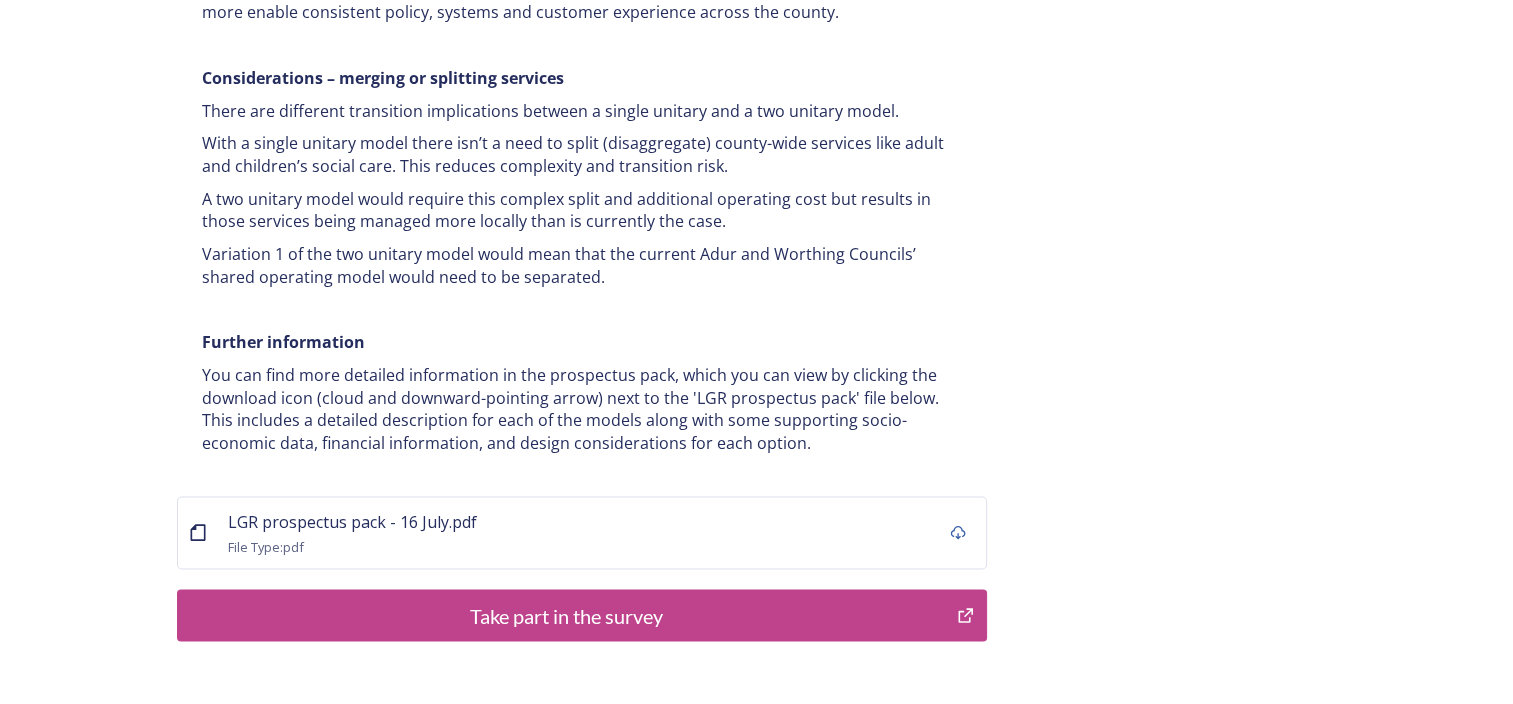 scroll, scrollTop: 4010, scrollLeft: 0, axis: vertical 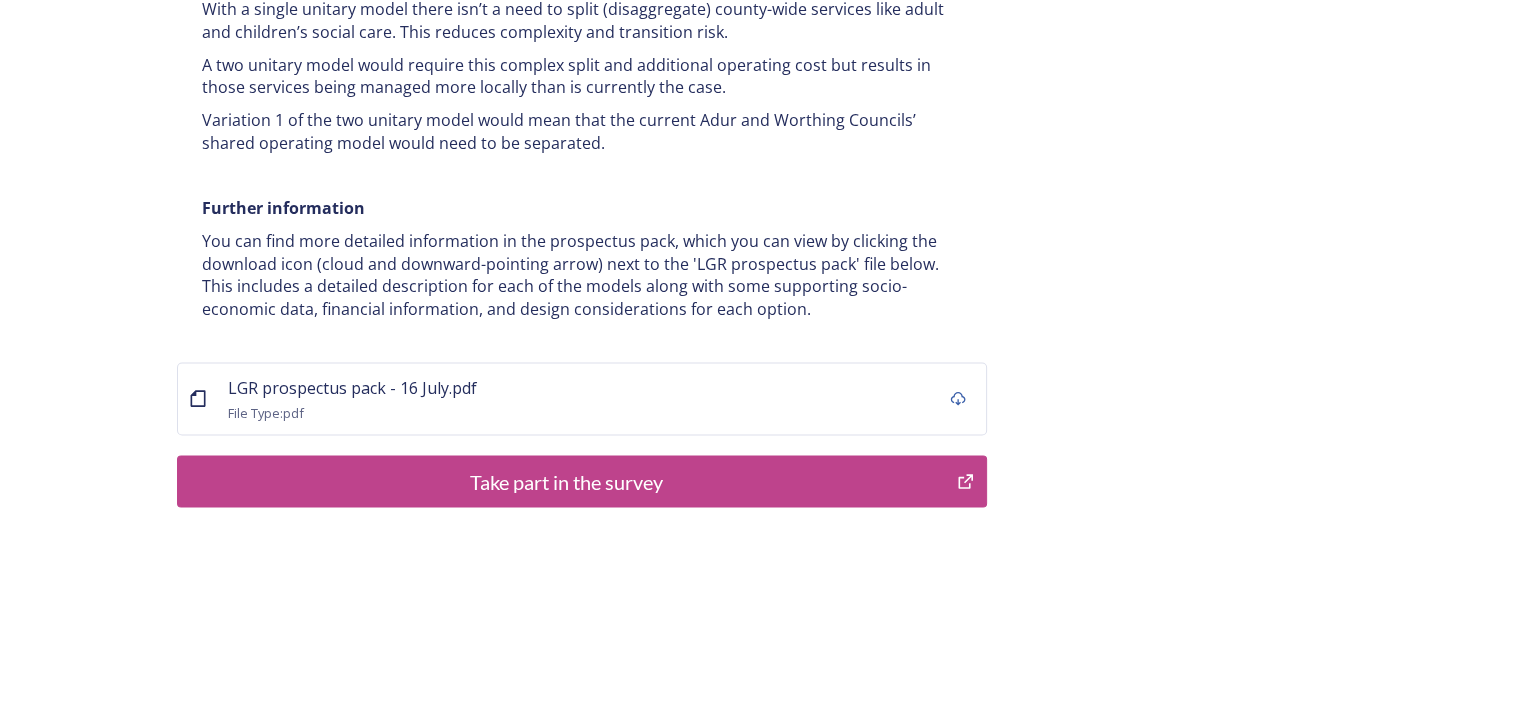 click on "Take part in the survey" at bounding box center [567, 482] 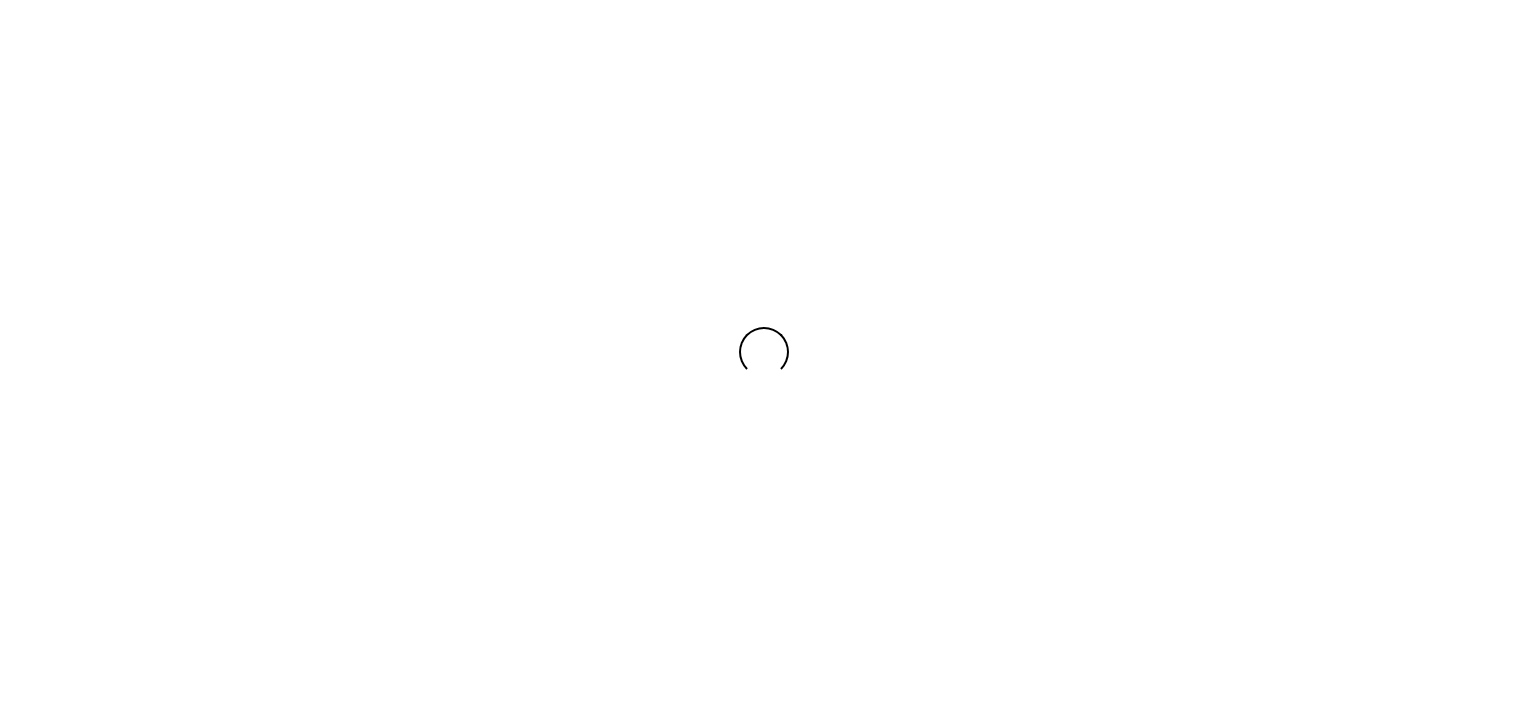 scroll, scrollTop: 0, scrollLeft: 0, axis: both 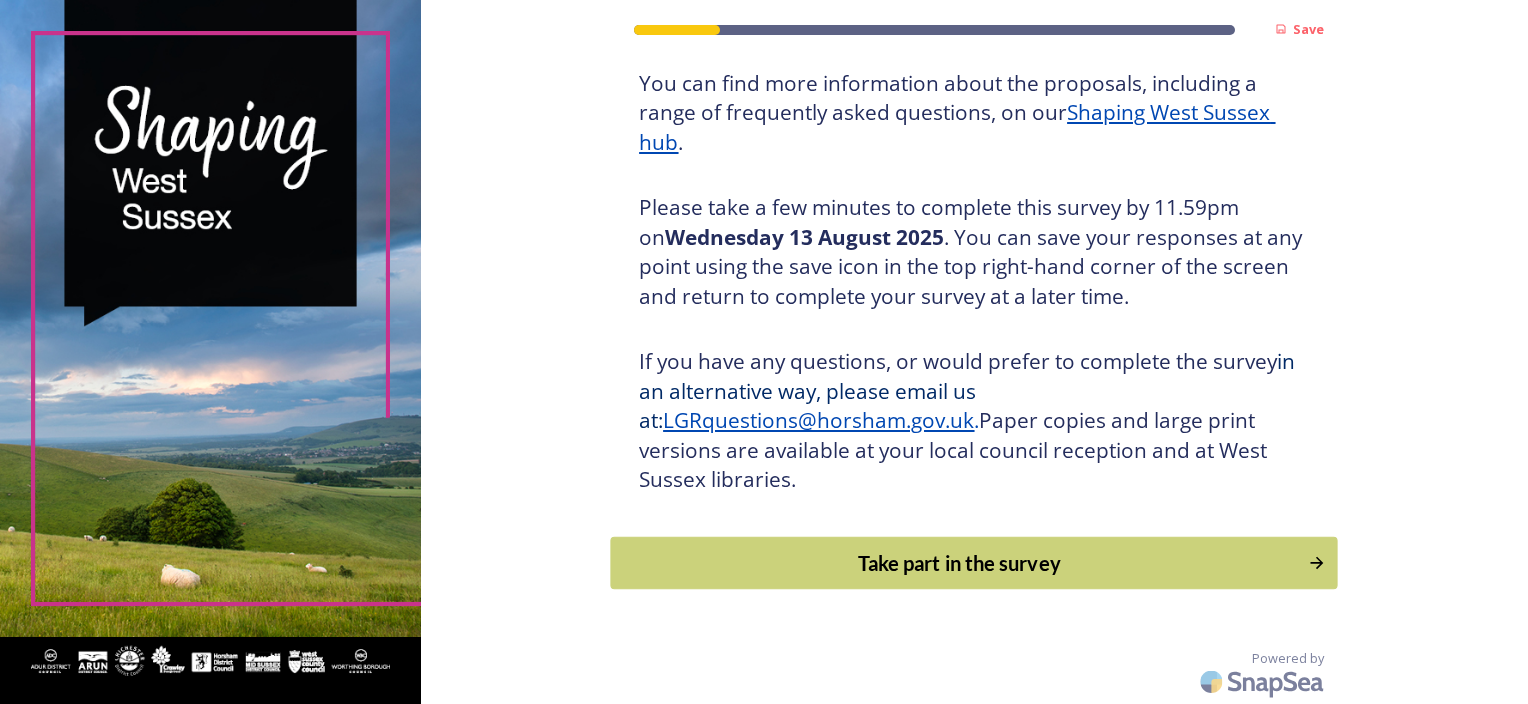 click on "Take part in the survey" at bounding box center [960, 563] 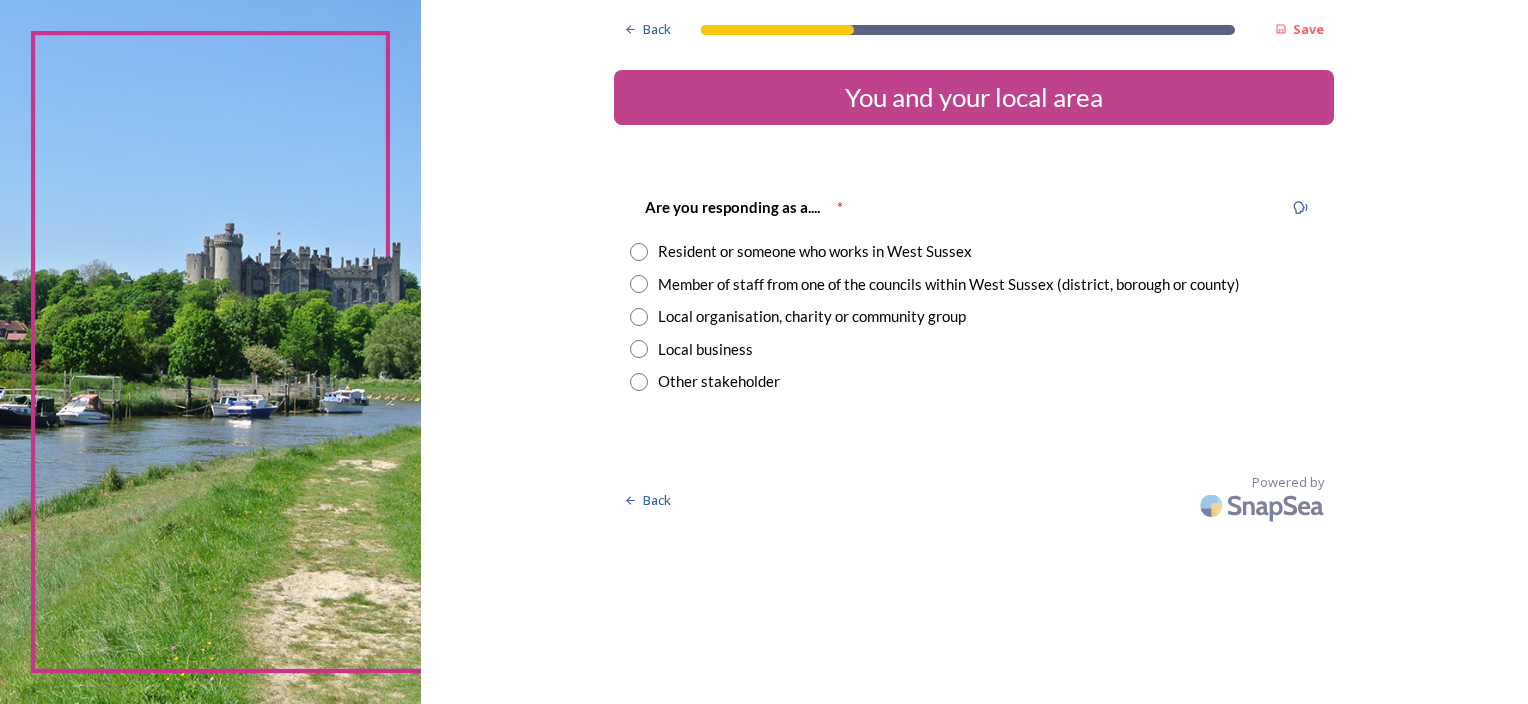 click at bounding box center [639, 252] 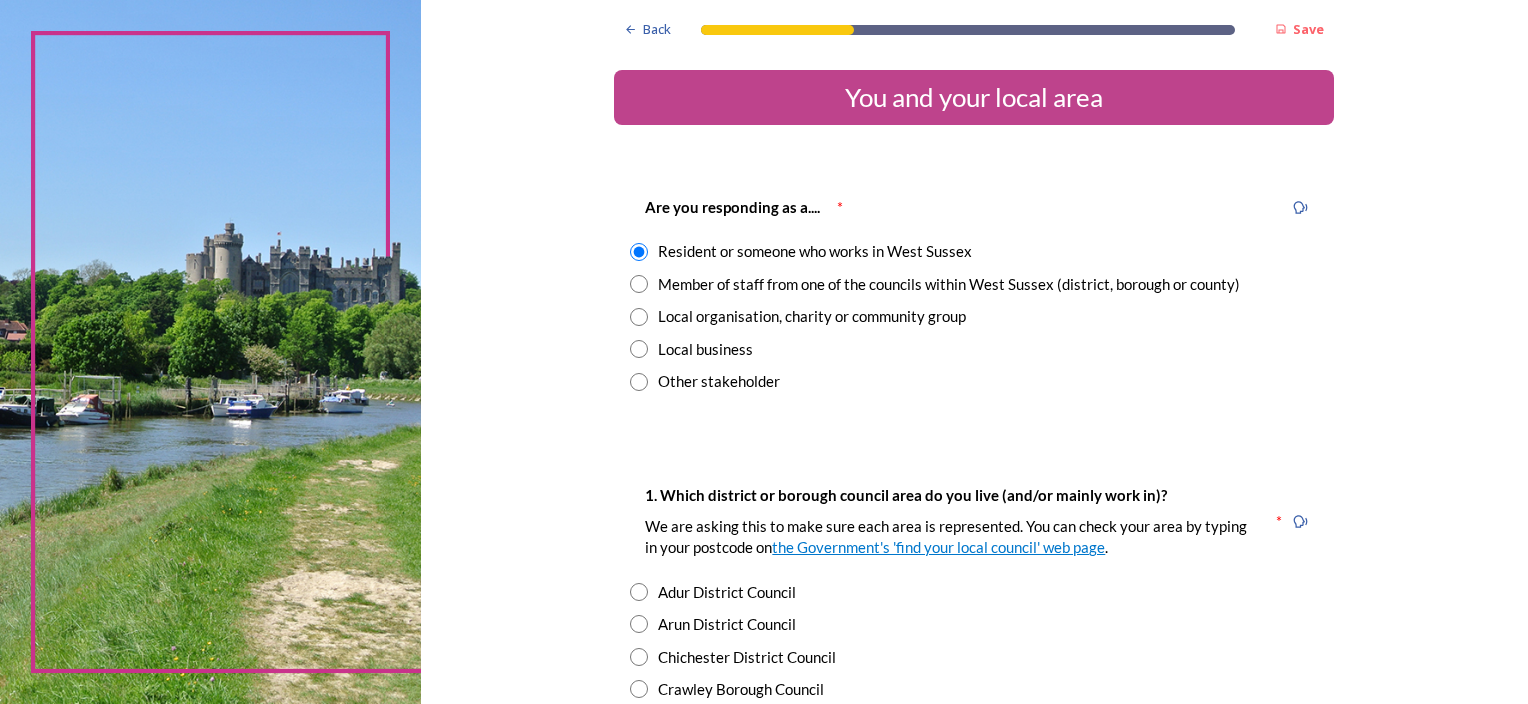 click at bounding box center (639, 284) 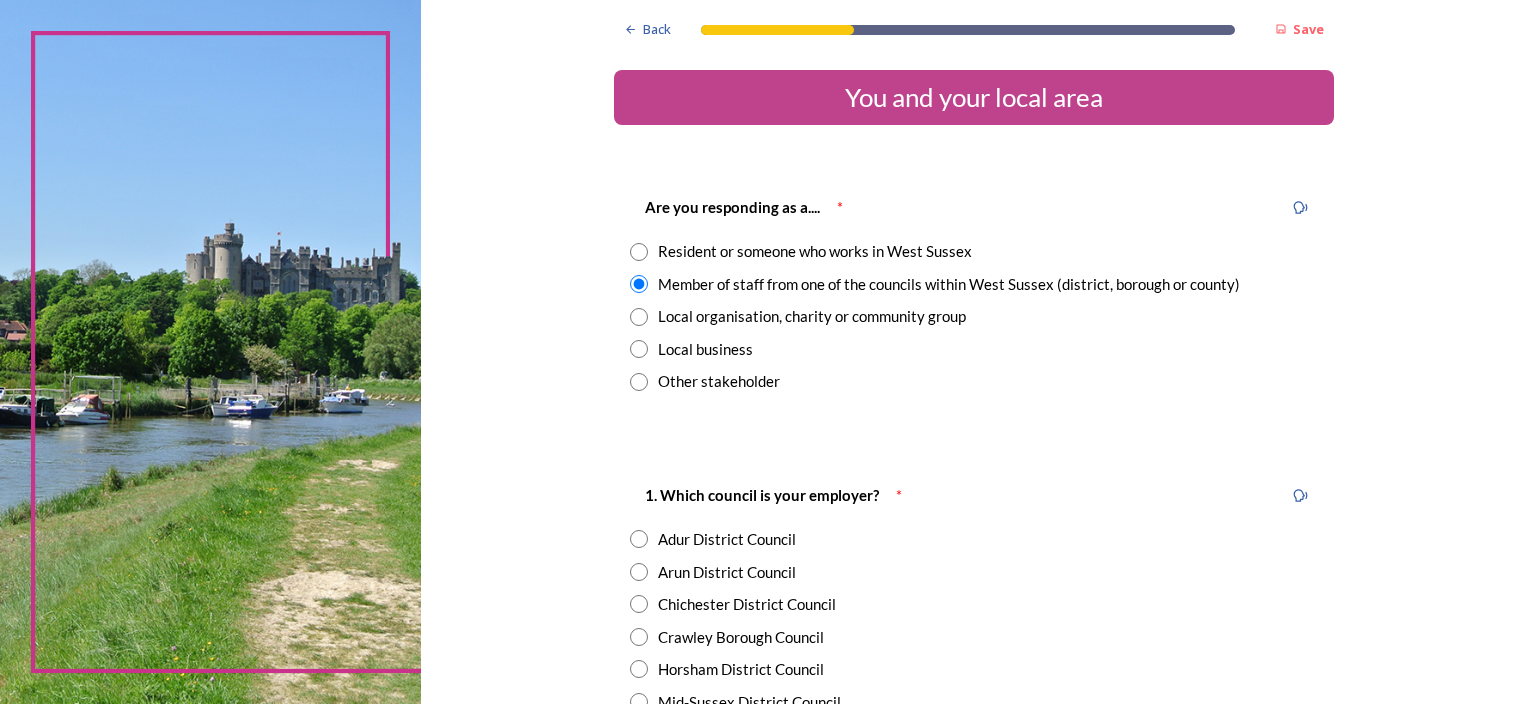 click at bounding box center (639, 252) 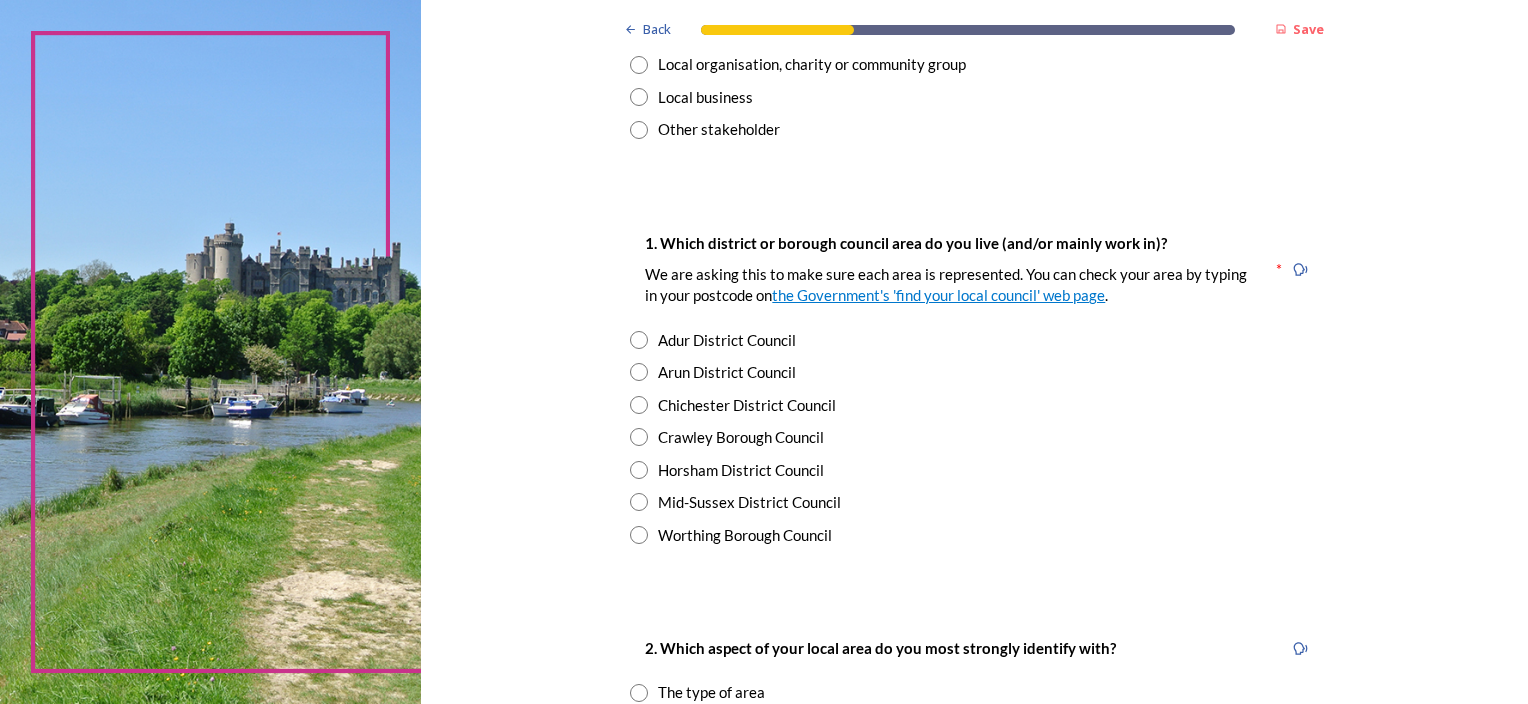 scroll, scrollTop: 266, scrollLeft: 0, axis: vertical 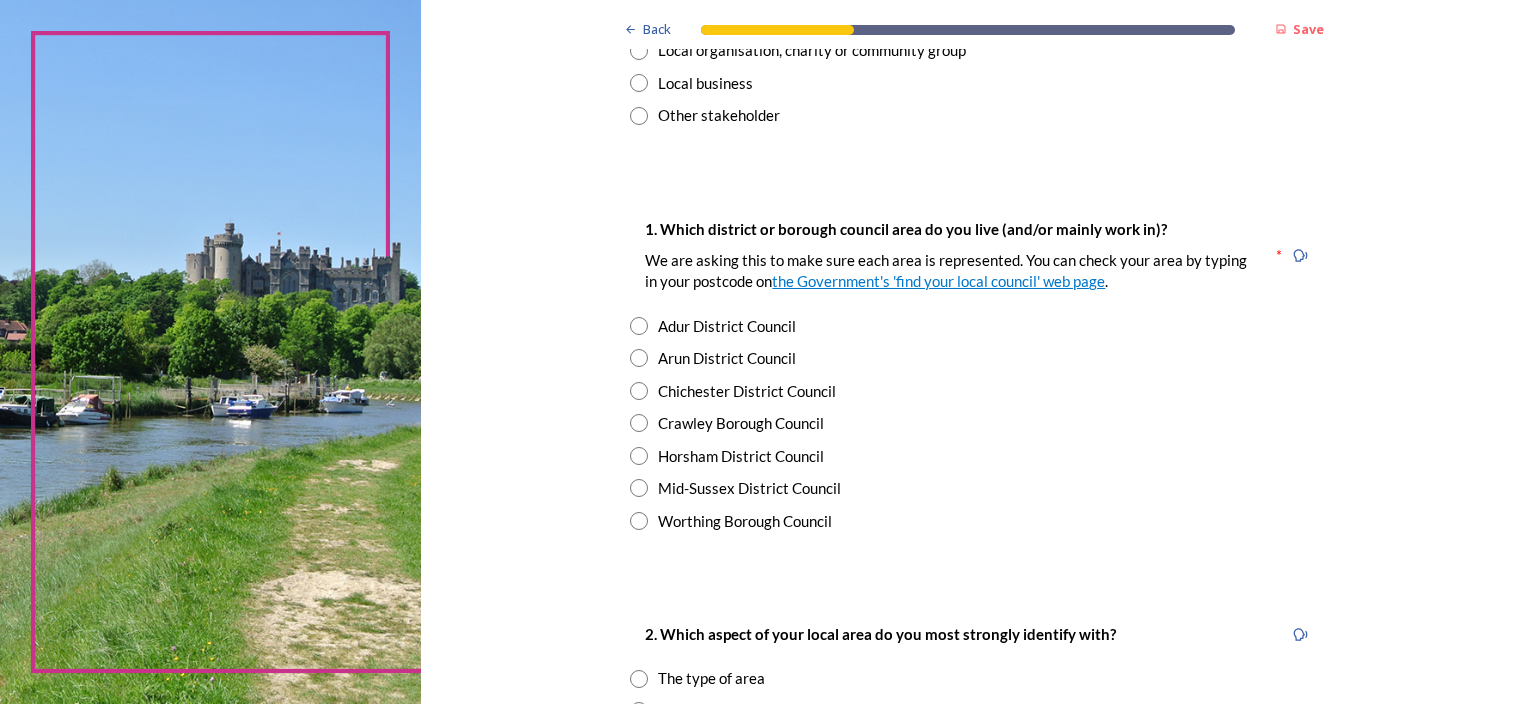 click at bounding box center (639, 391) 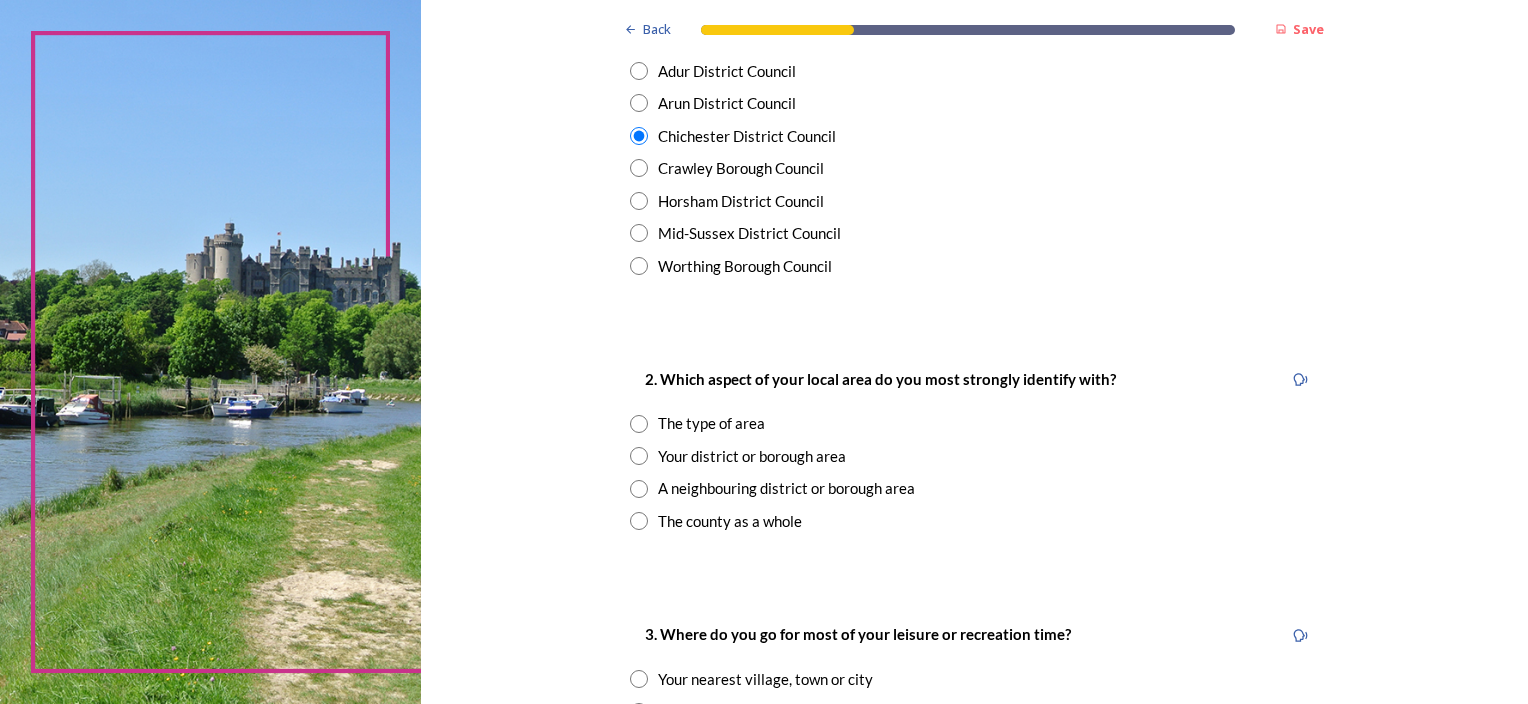 scroll, scrollTop: 533, scrollLeft: 0, axis: vertical 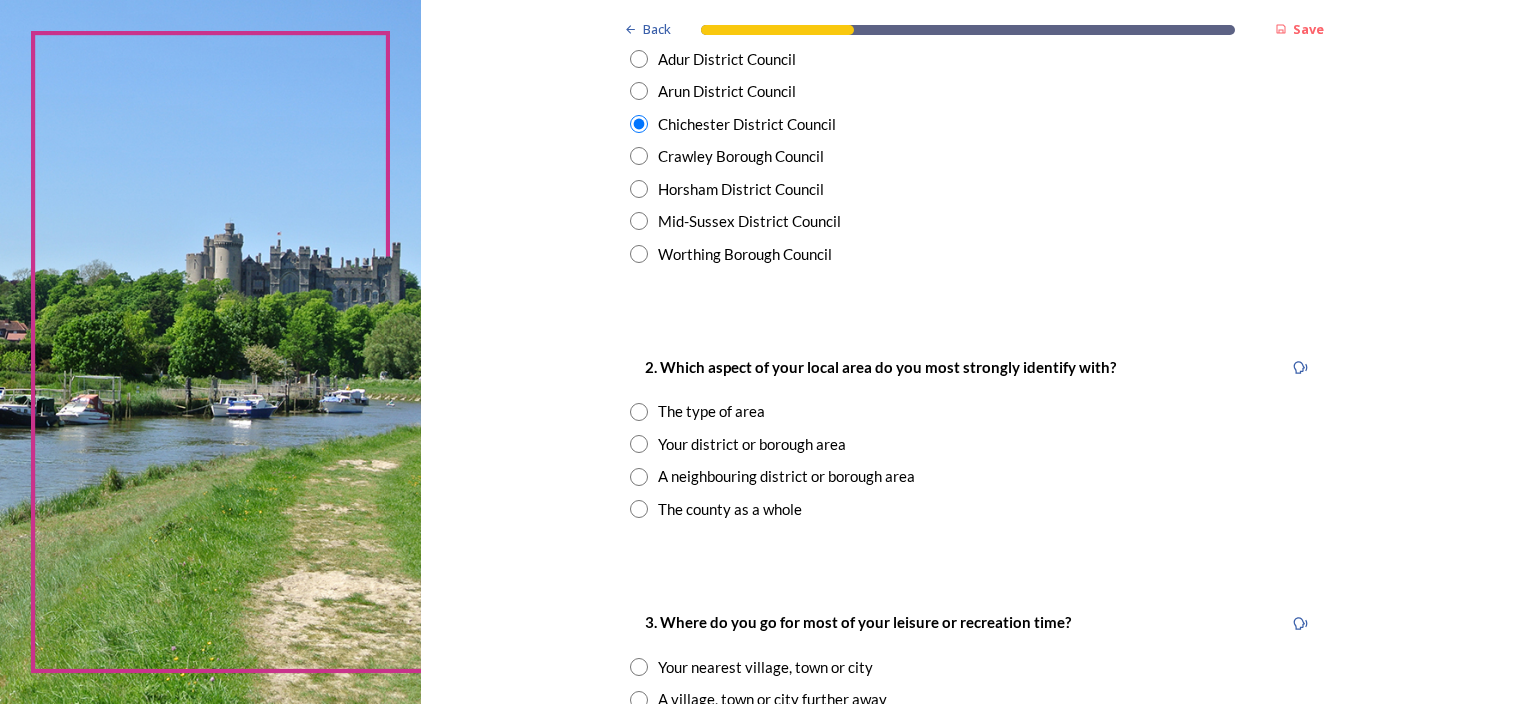 click at bounding box center (639, 444) 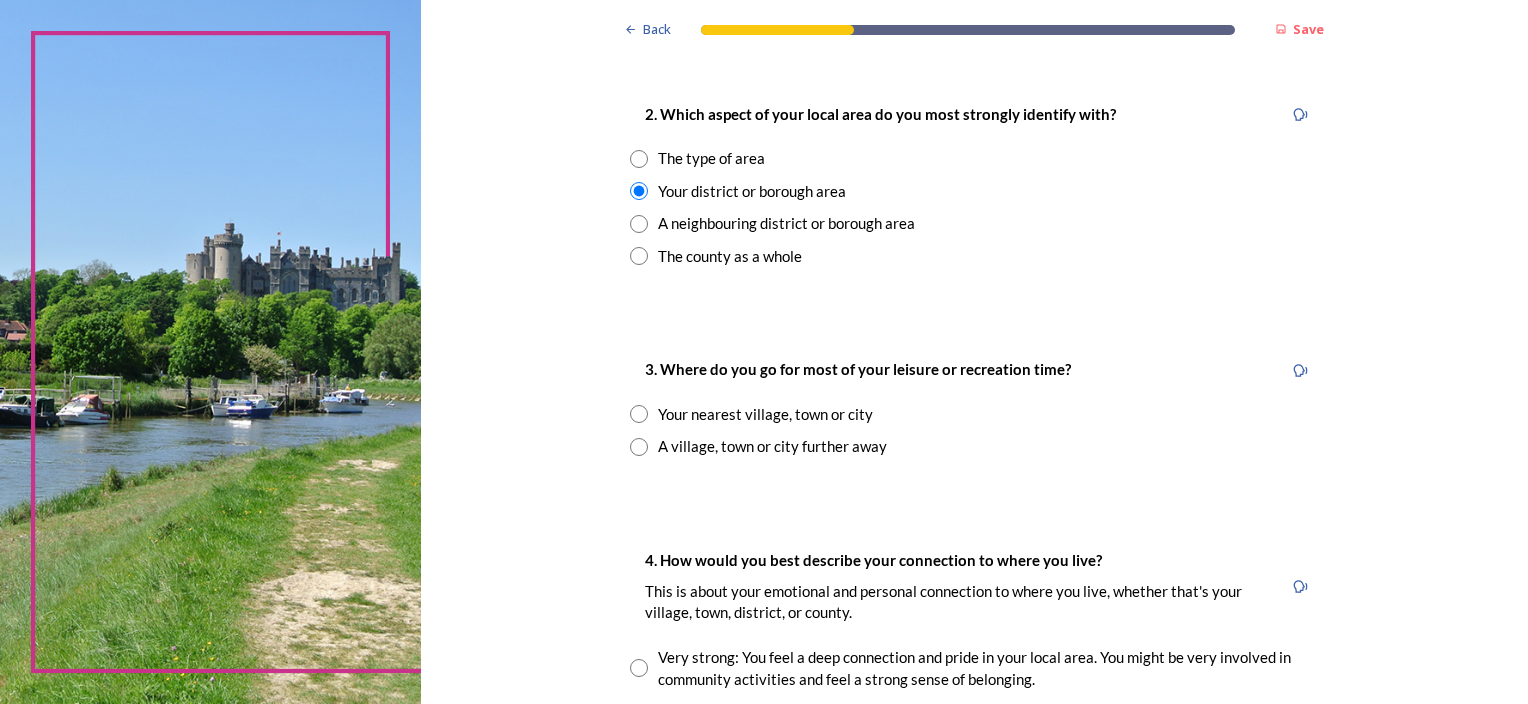 scroll, scrollTop: 800, scrollLeft: 0, axis: vertical 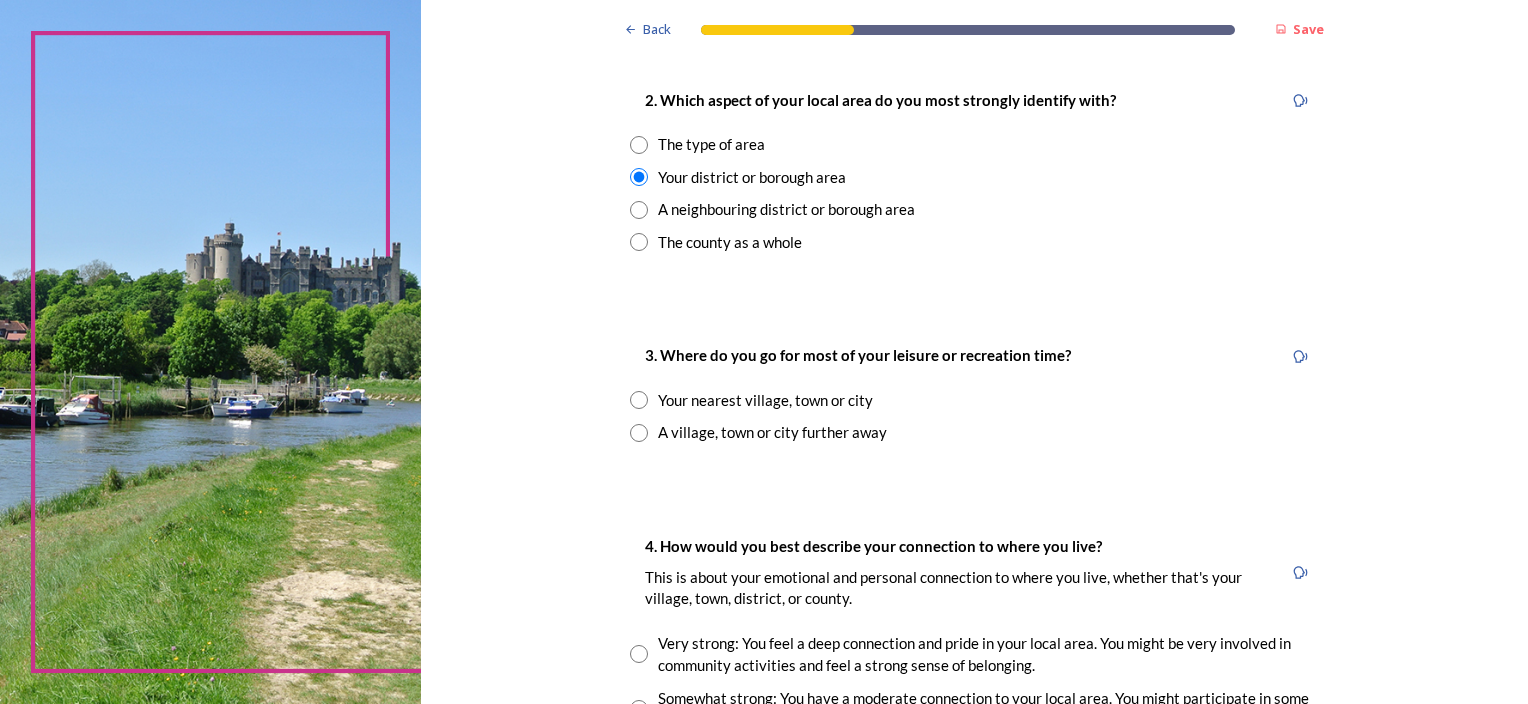 click at bounding box center [639, 400] 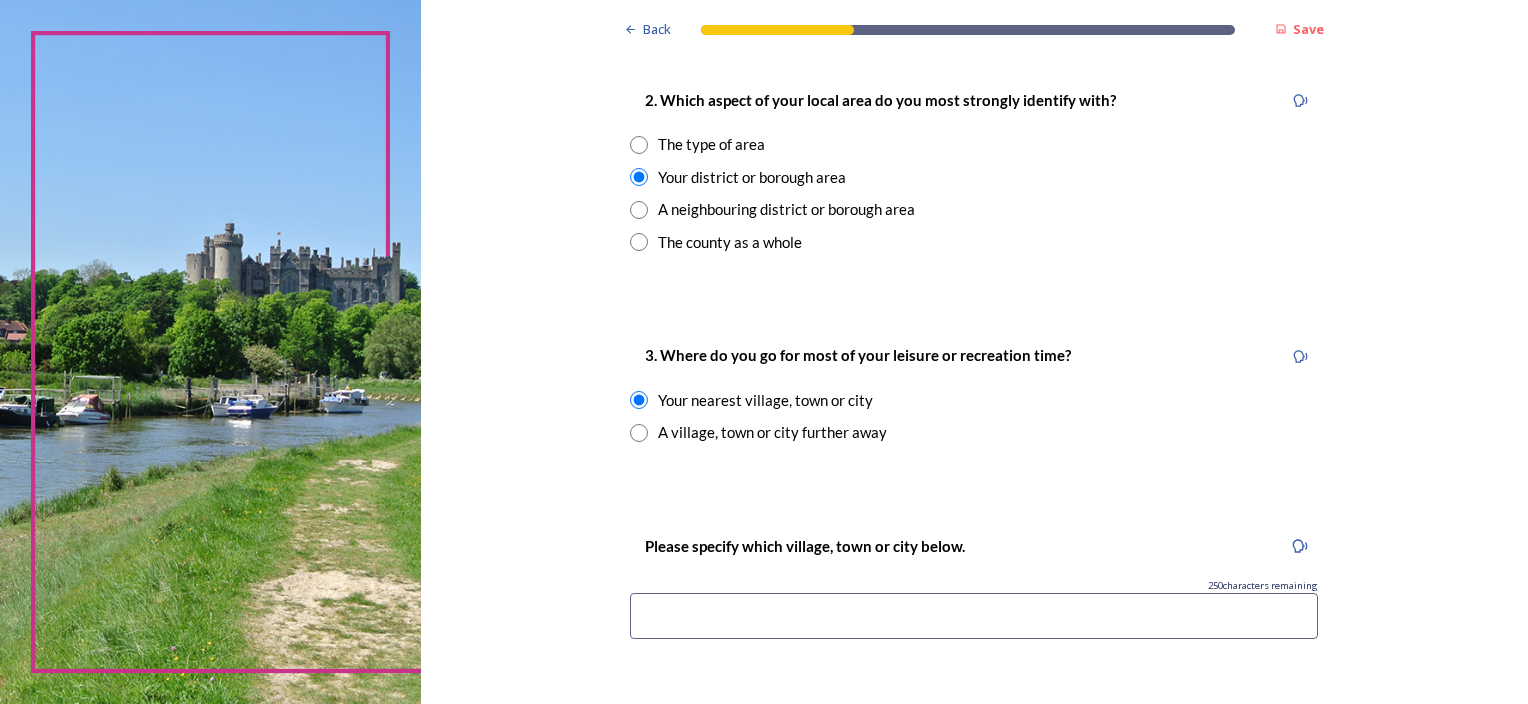 click at bounding box center (974, 616) 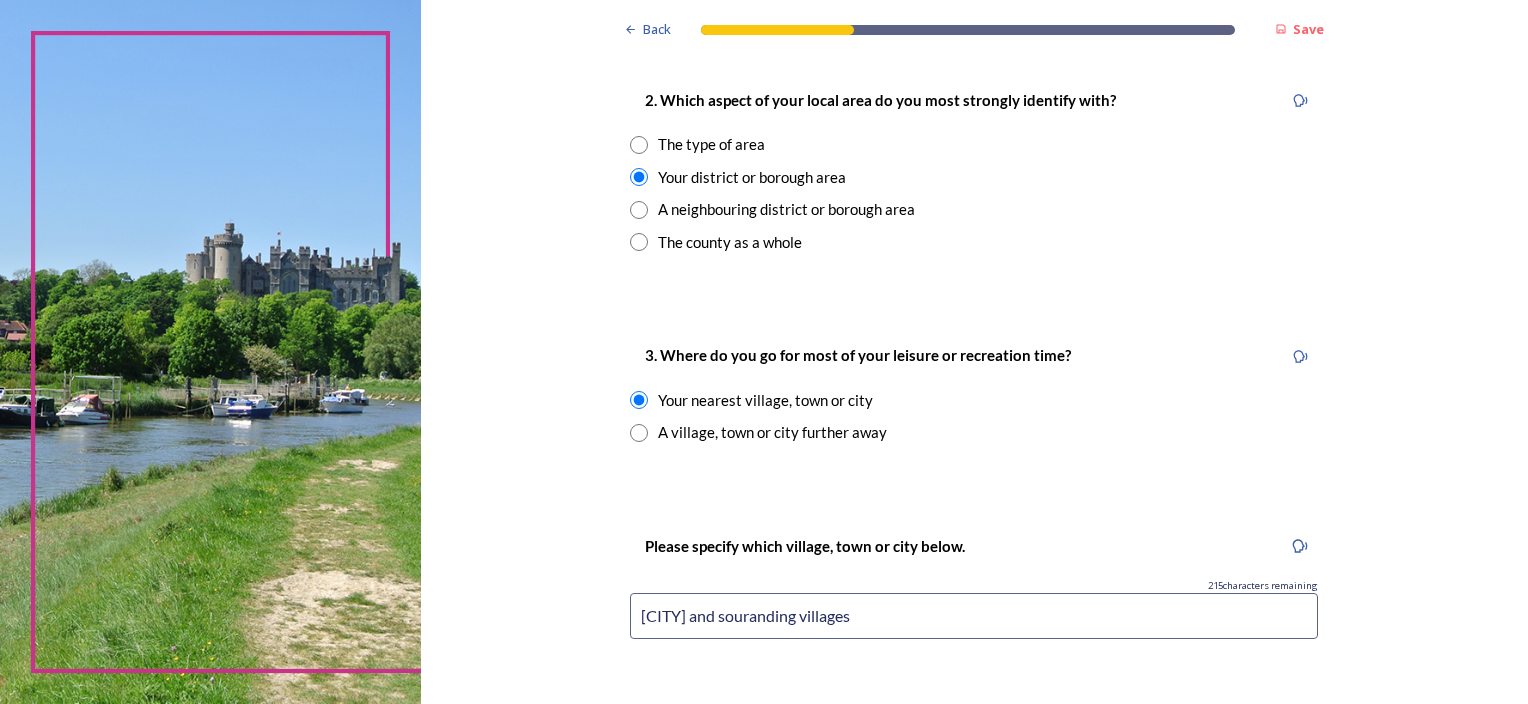 drag, startPoint x: 796, startPoint y: 610, endPoint x: 704, endPoint y: 449, distance: 185.43193 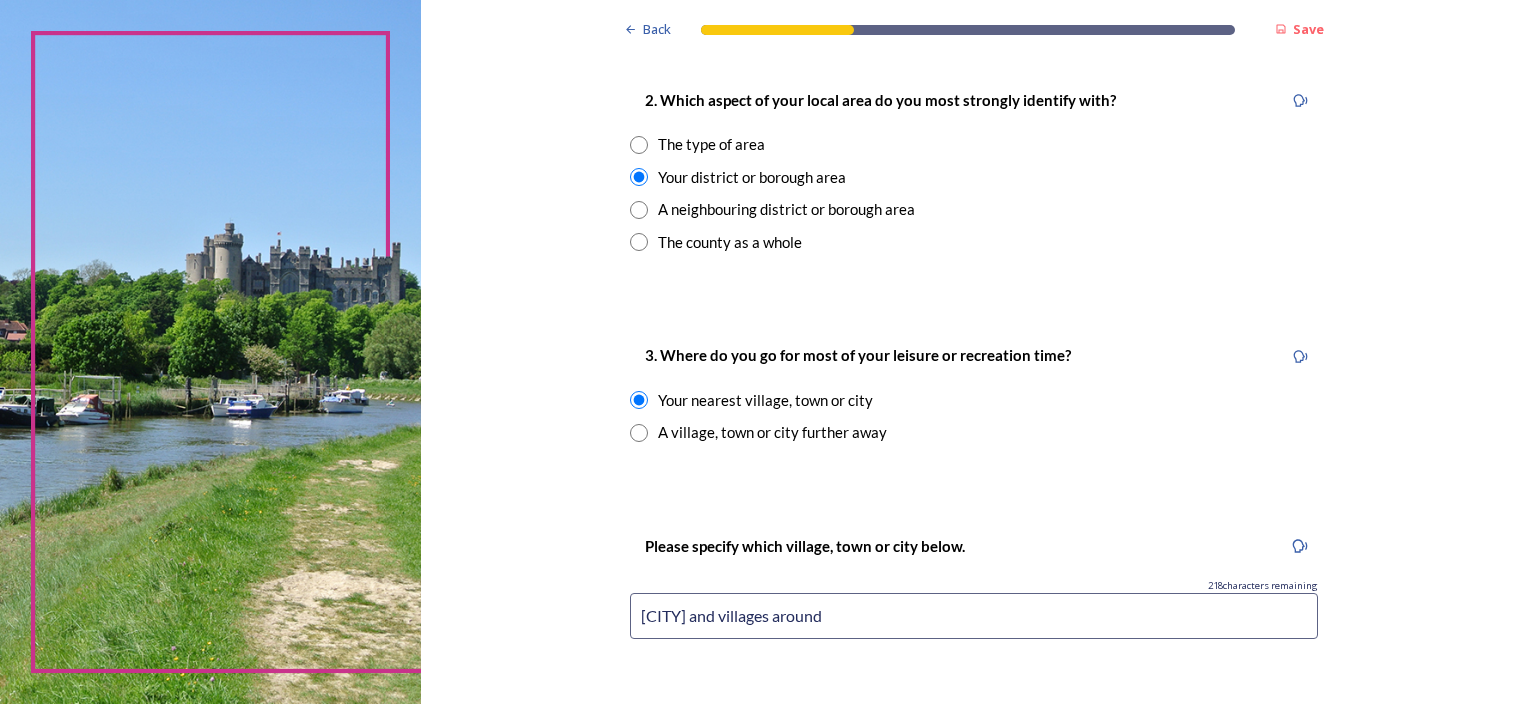 type on "[CITY] and villages around" 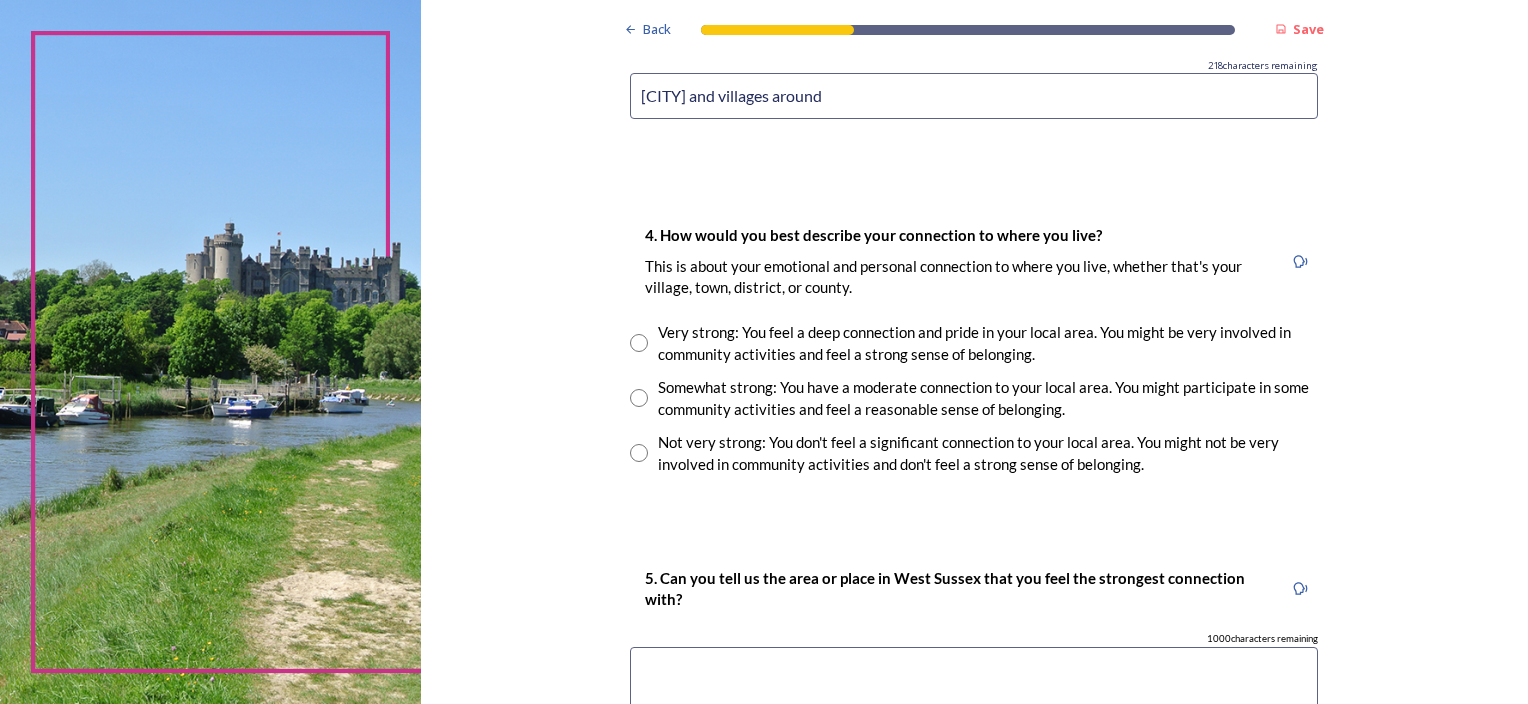 scroll, scrollTop: 1333, scrollLeft: 0, axis: vertical 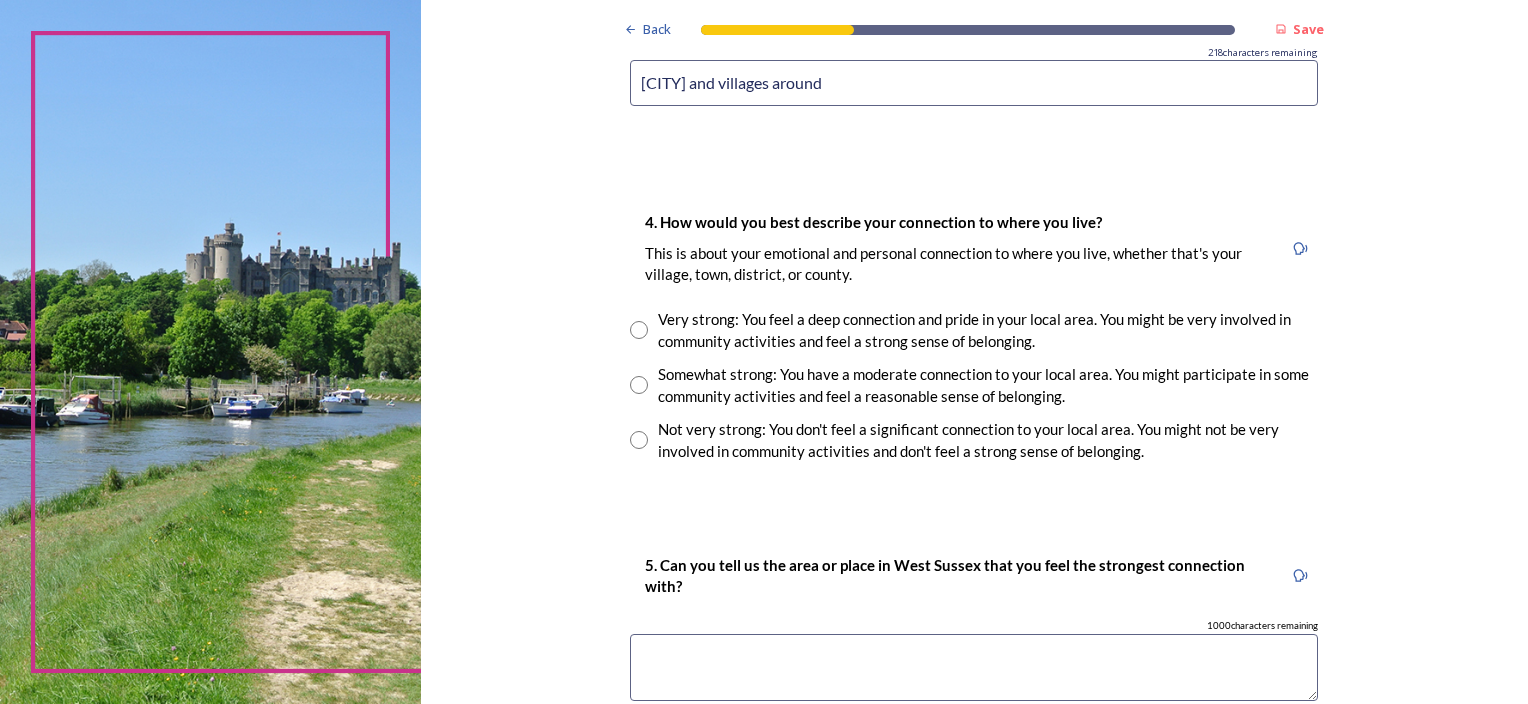click at bounding box center (639, 385) 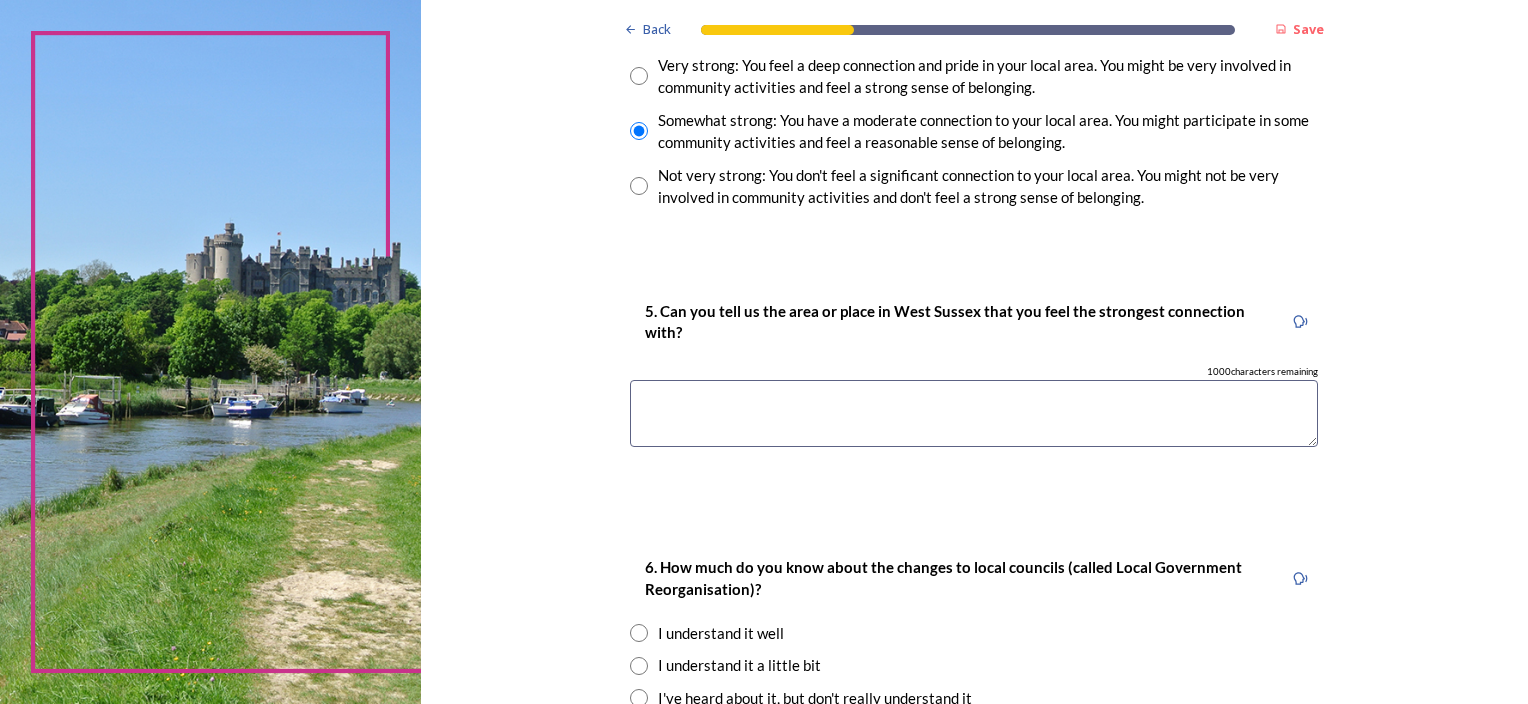 scroll, scrollTop: 1600, scrollLeft: 0, axis: vertical 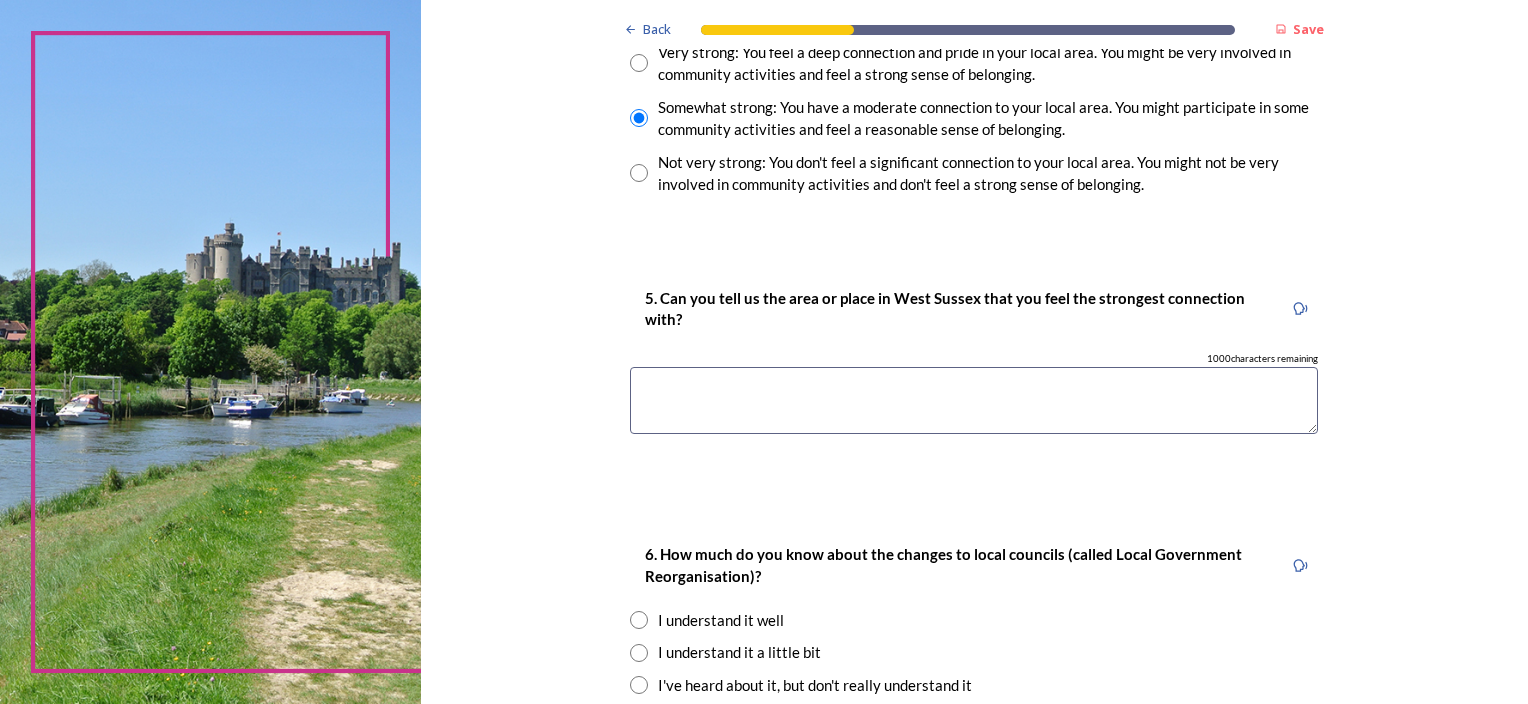 click at bounding box center [974, 400] 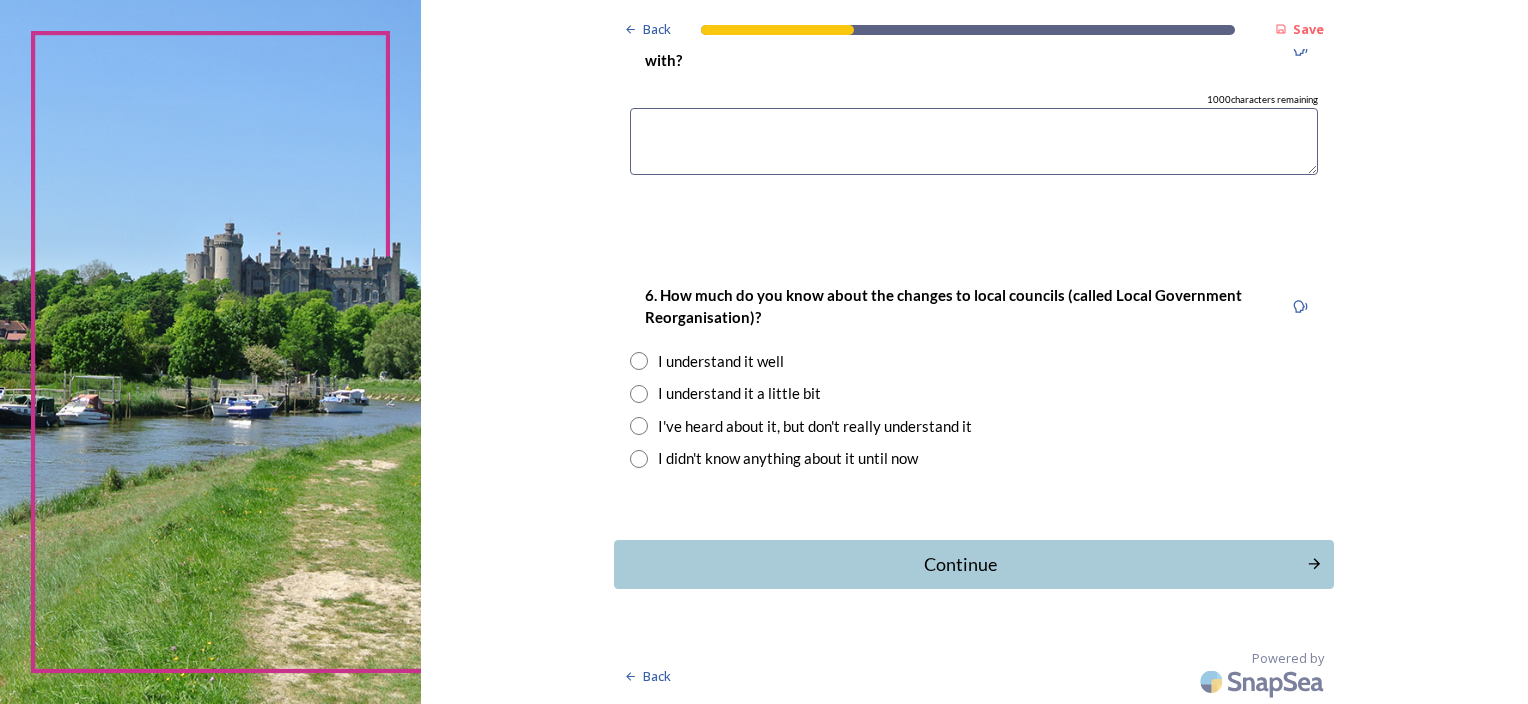 click at bounding box center (639, 394) 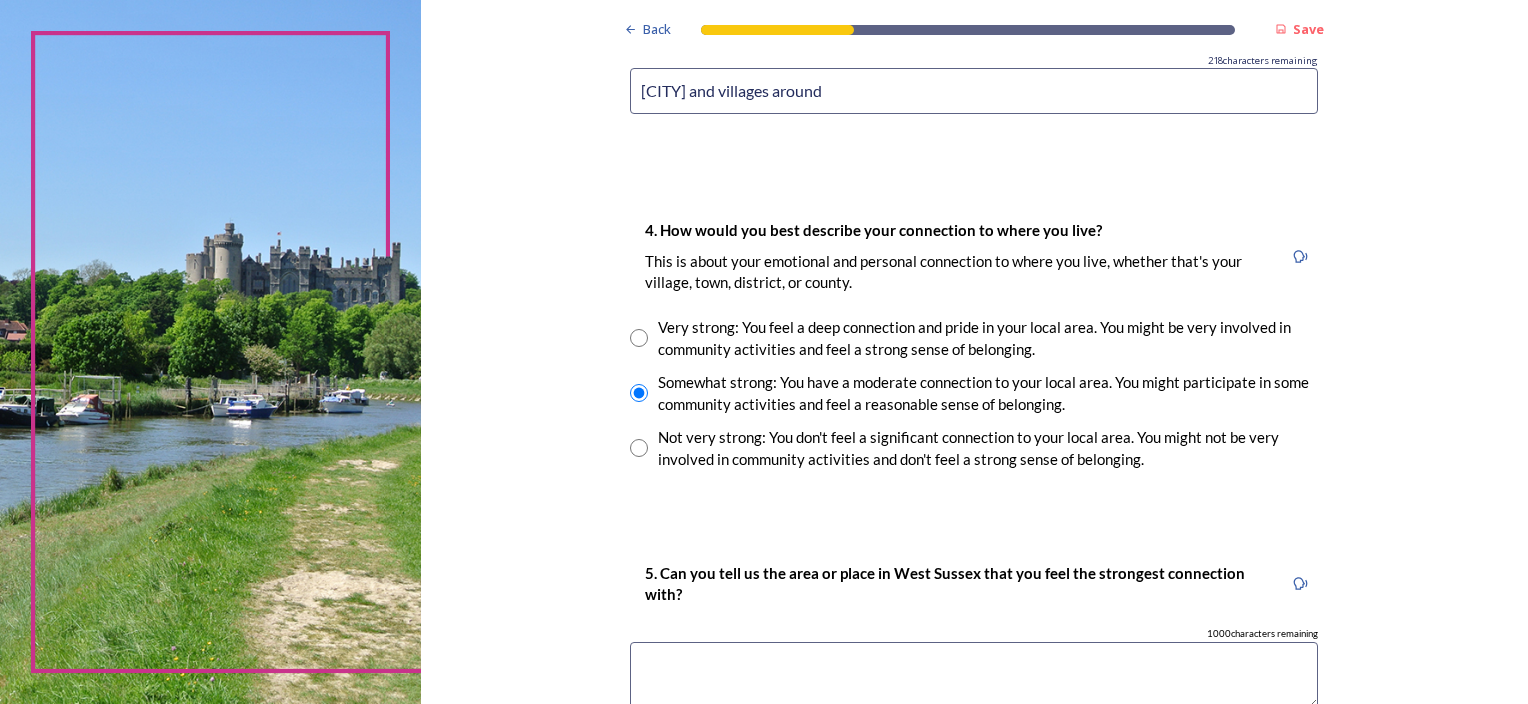 scroll, scrollTop: 1859, scrollLeft: 0, axis: vertical 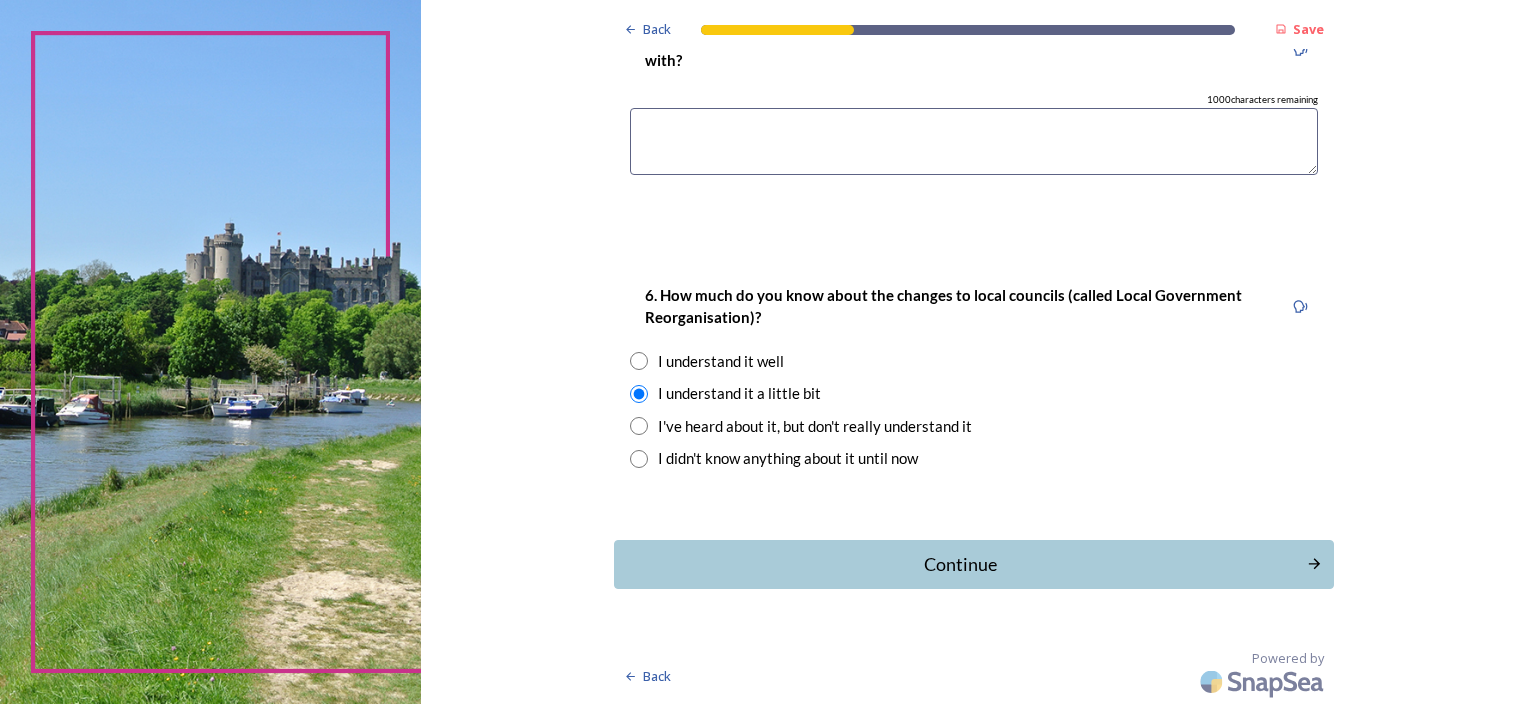 click at bounding box center [974, 141] 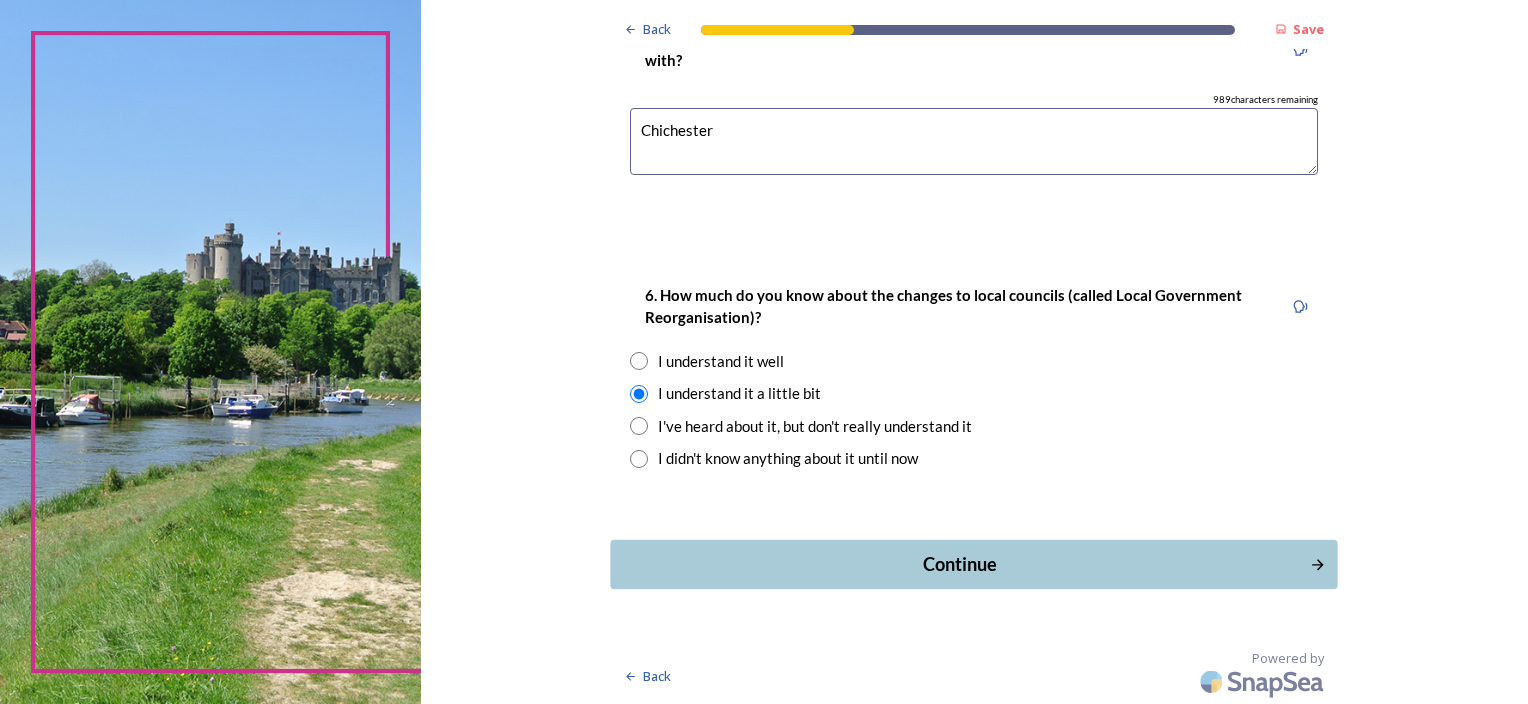 type on "Chichester" 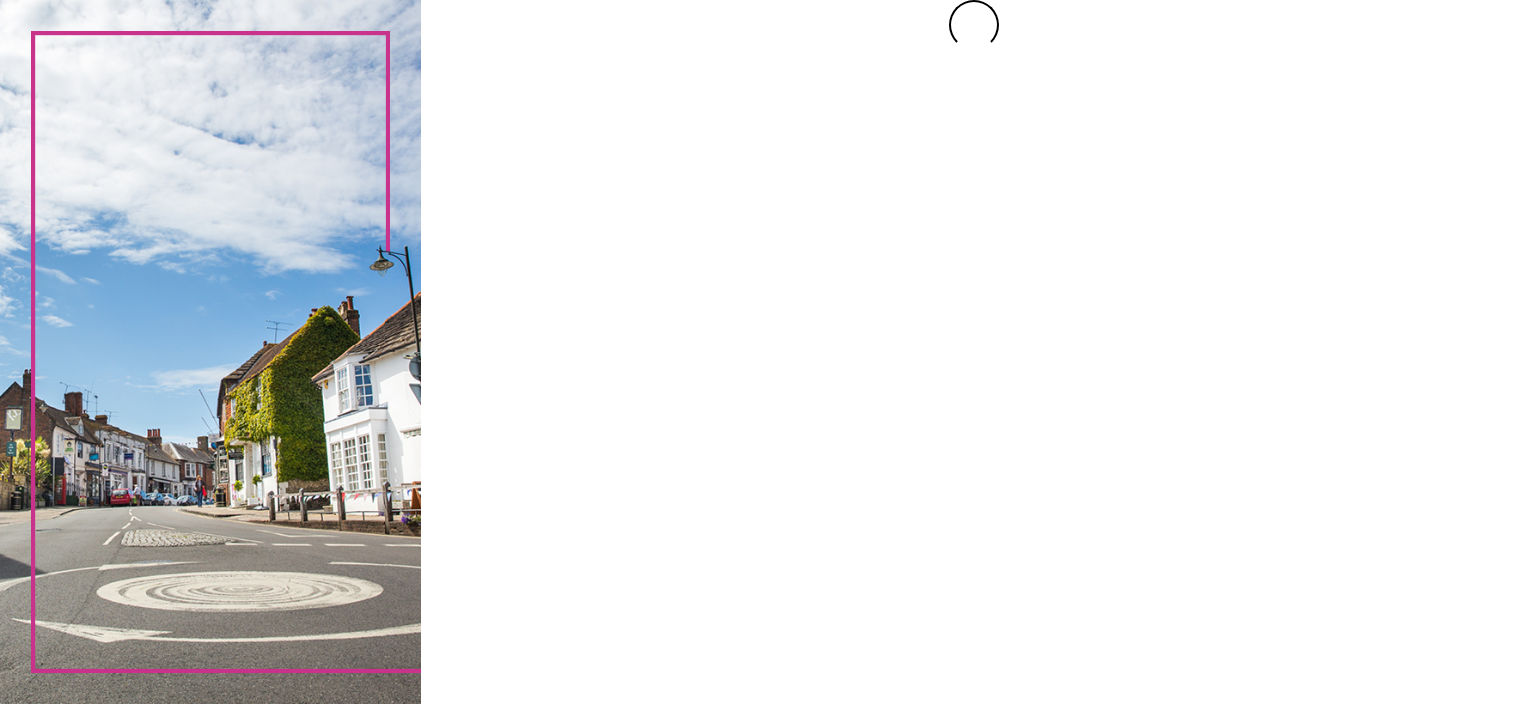 scroll, scrollTop: 0, scrollLeft: 0, axis: both 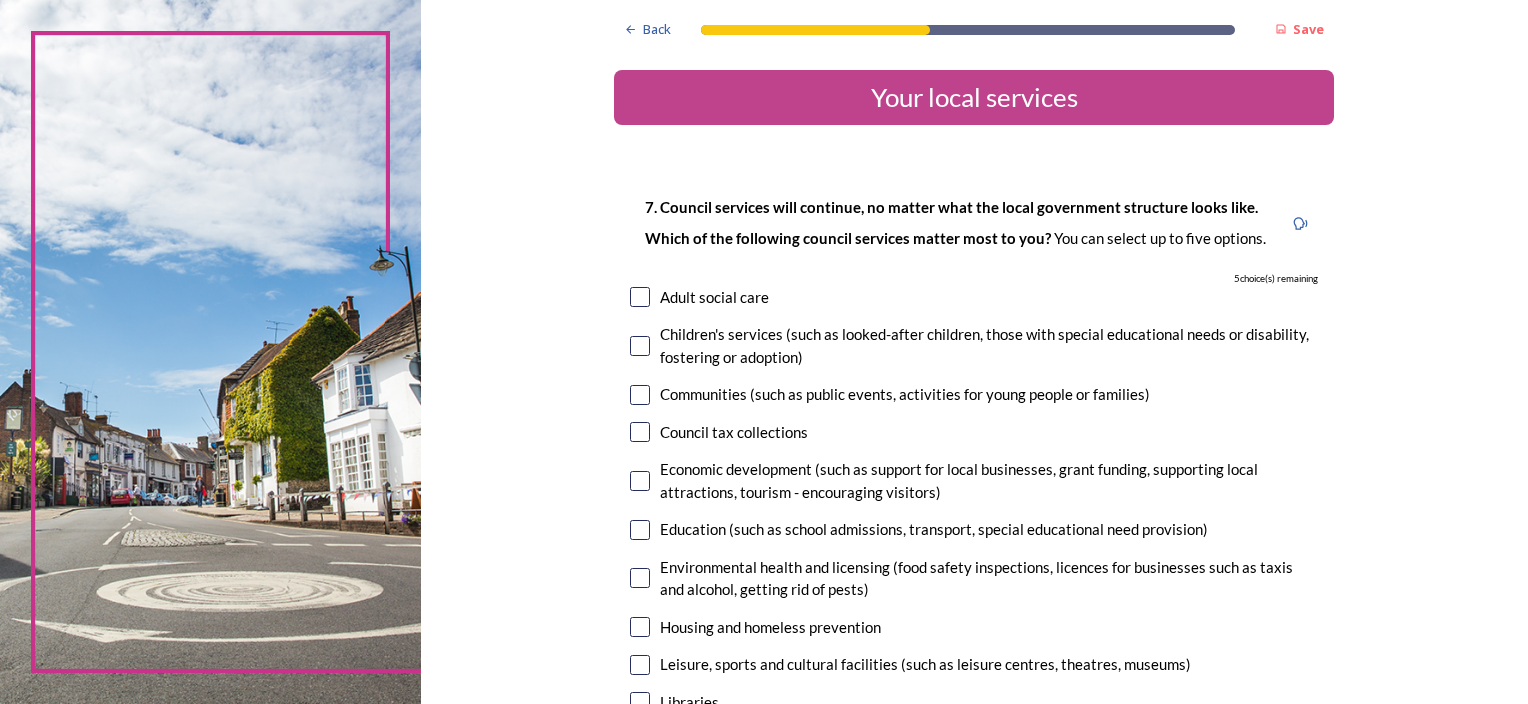 click at bounding box center (640, 530) 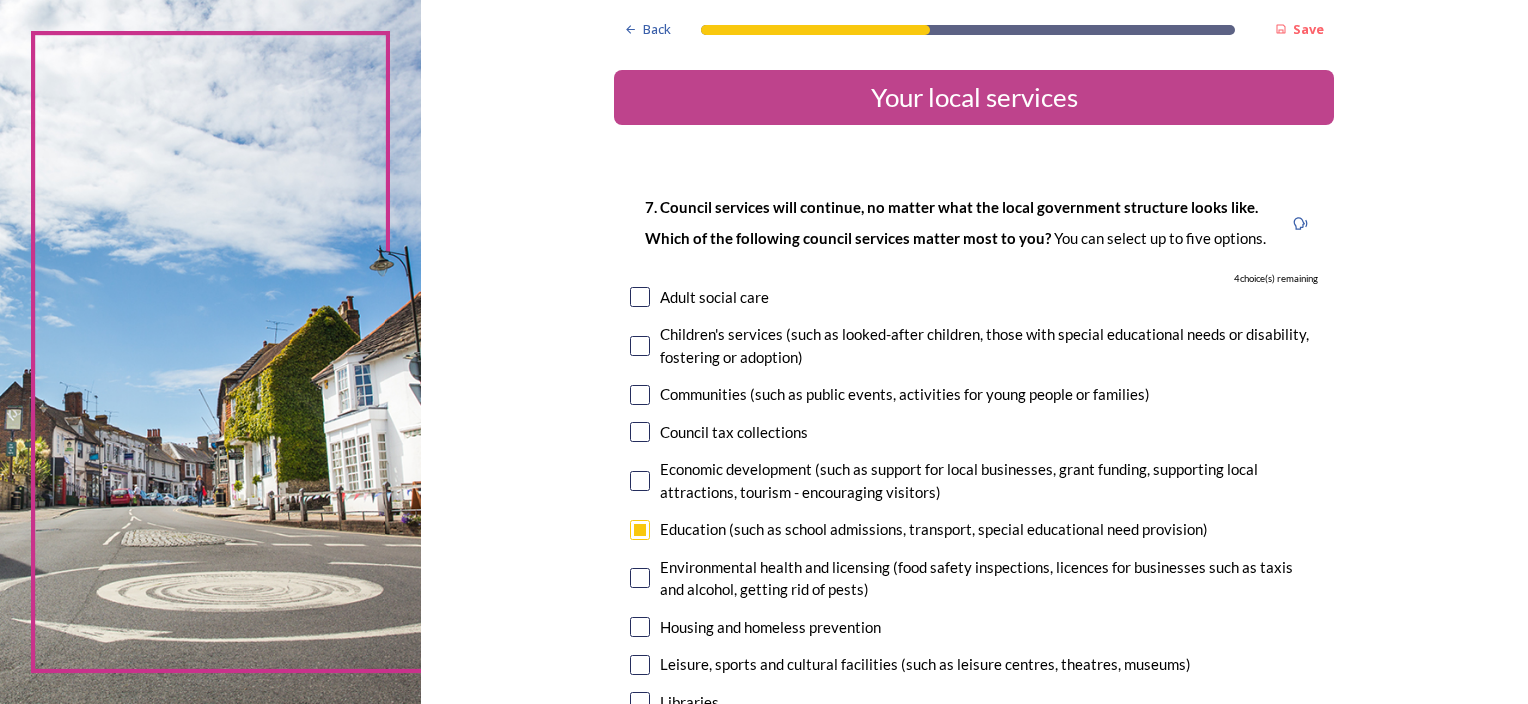 click at bounding box center (640, 432) 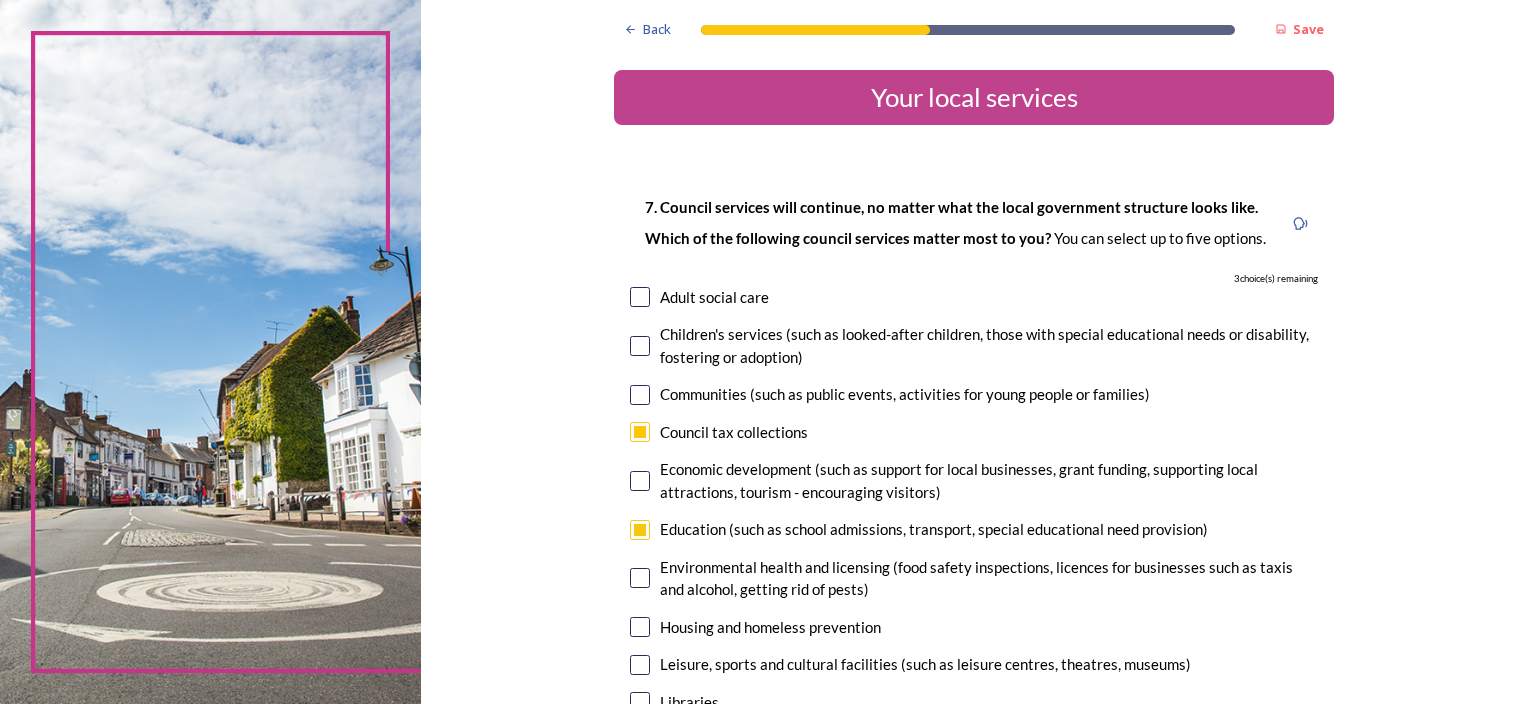 scroll, scrollTop: 266, scrollLeft: 0, axis: vertical 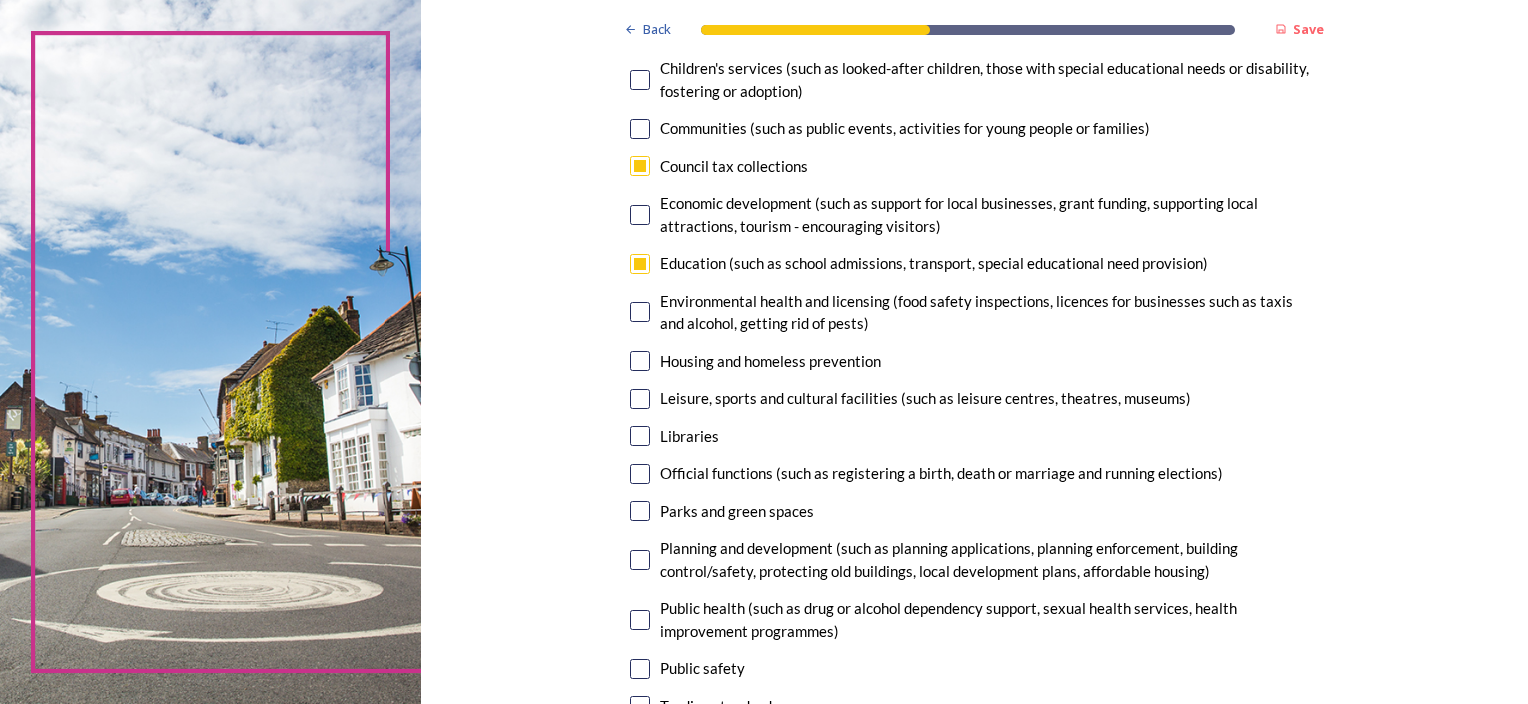 click at bounding box center [640, 511] 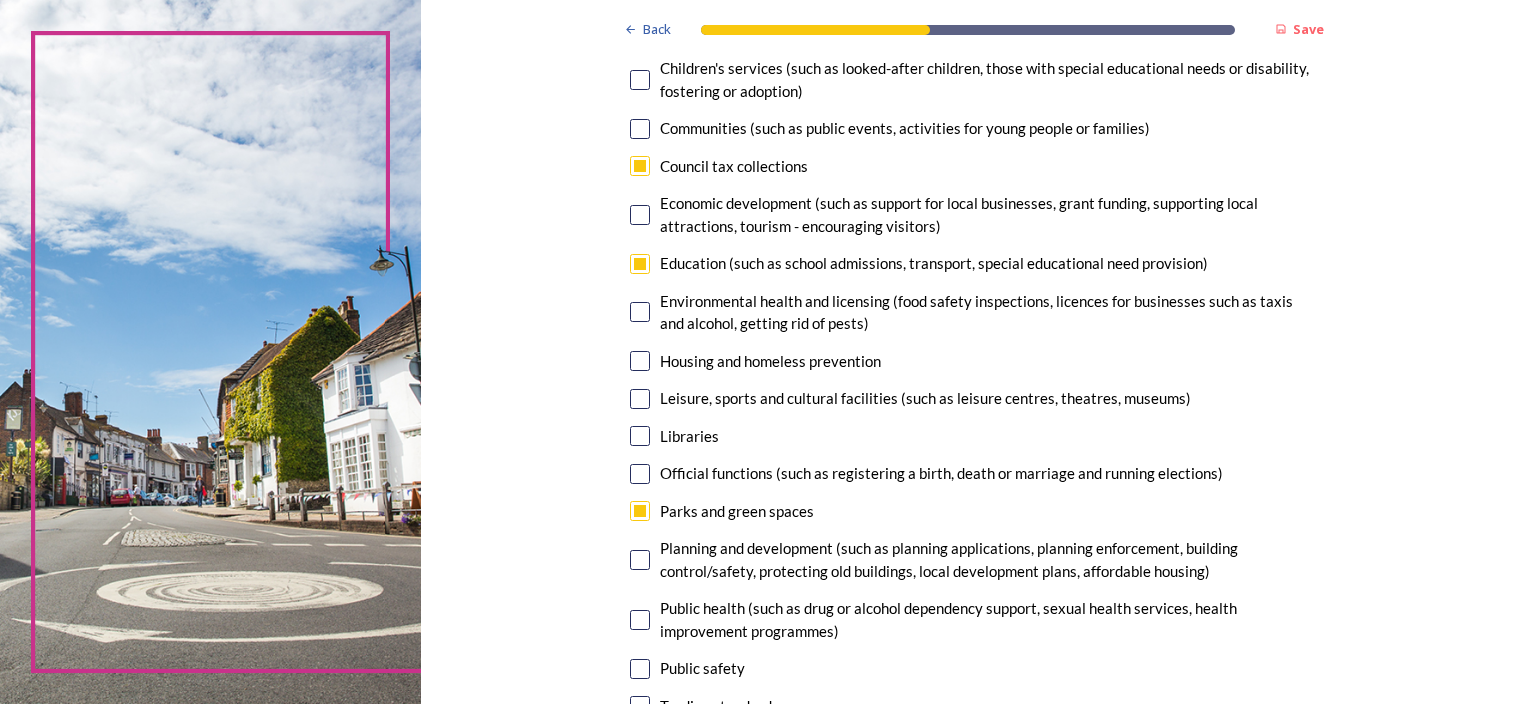 click at bounding box center [640, 620] 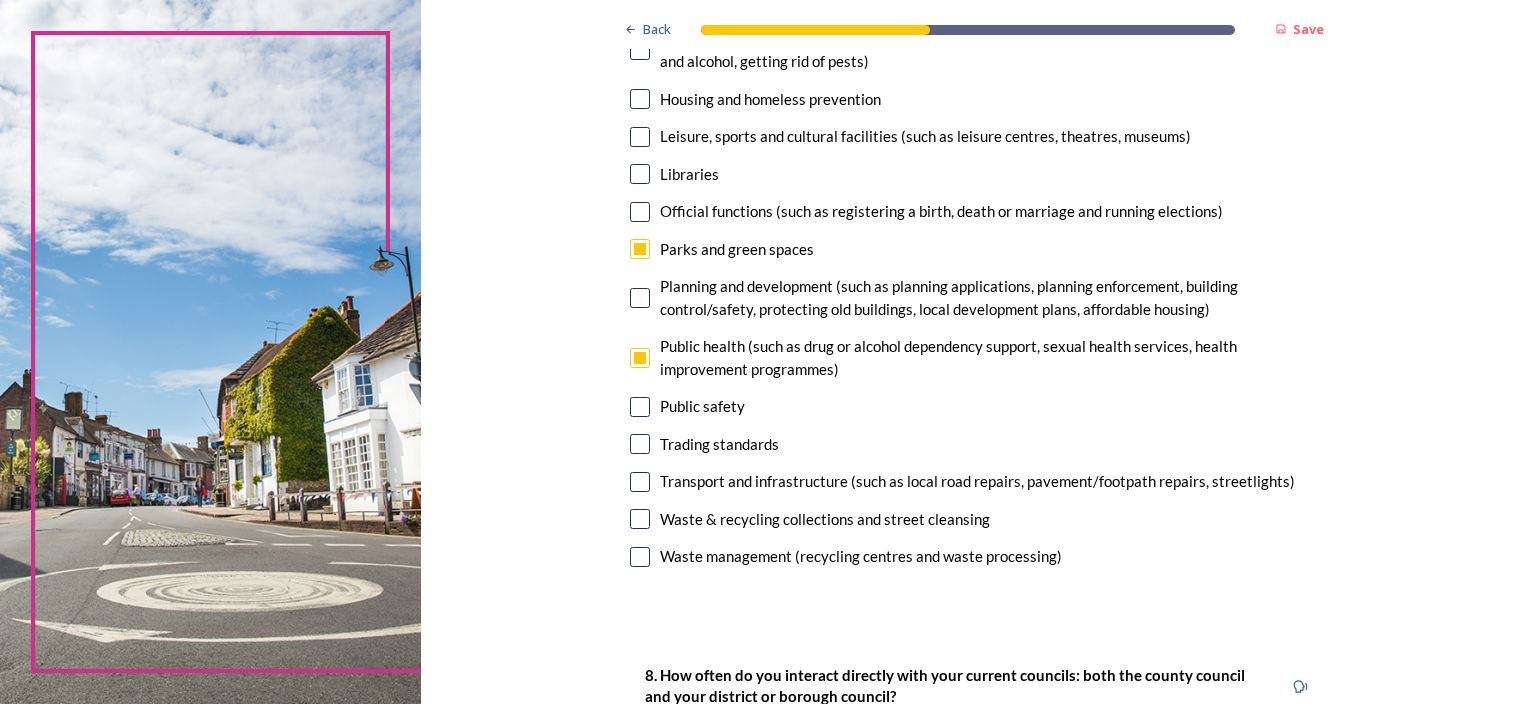 scroll, scrollTop: 533, scrollLeft: 0, axis: vertical 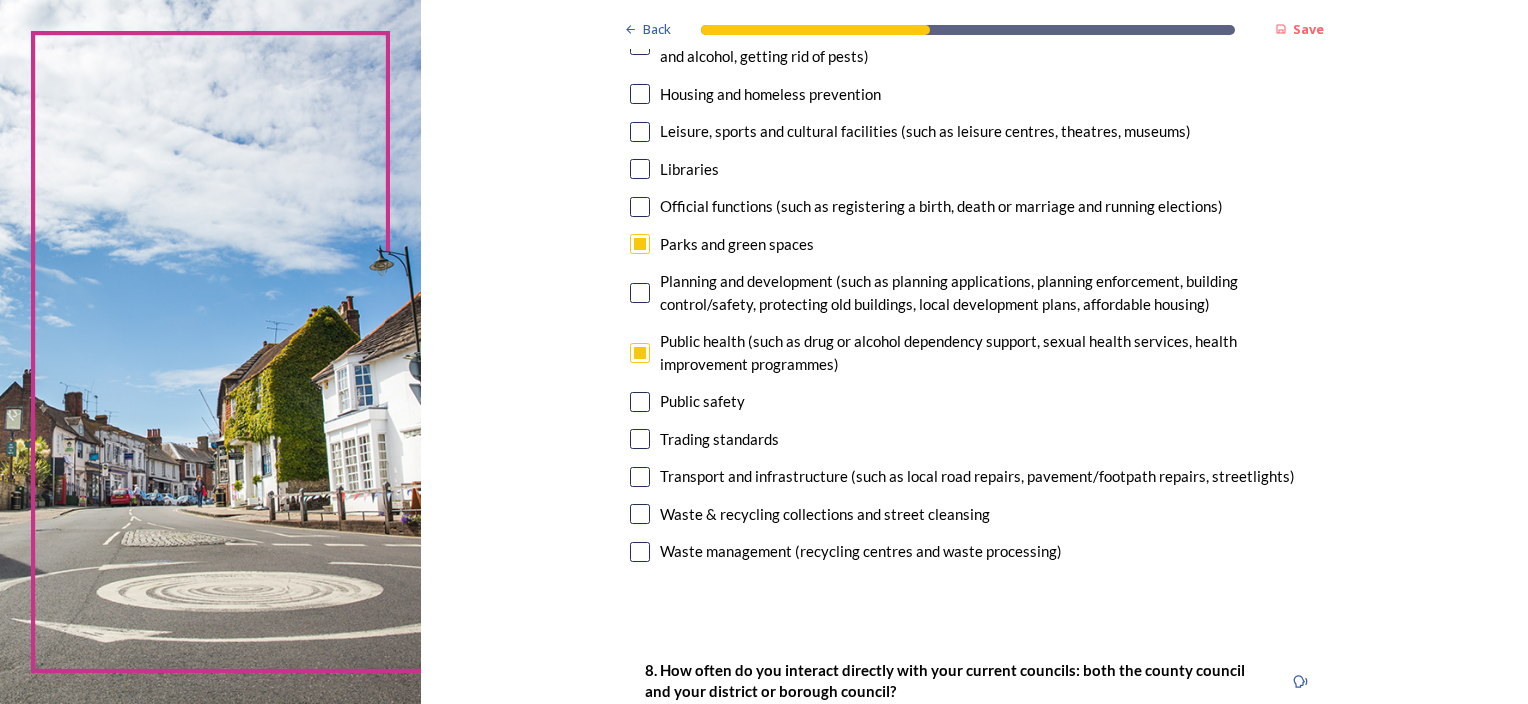 click at bounding box center [640, 402] 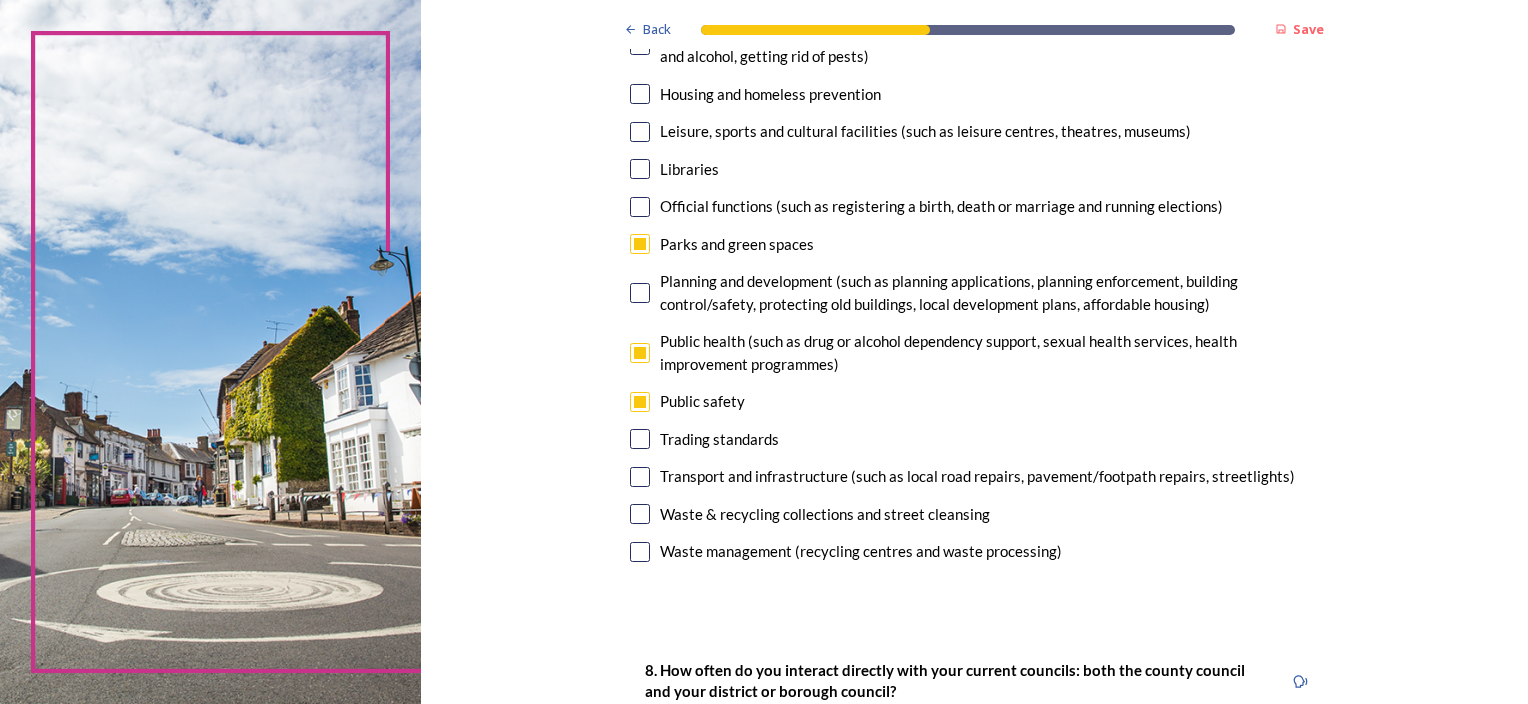 click at bounding box center [640, 477] 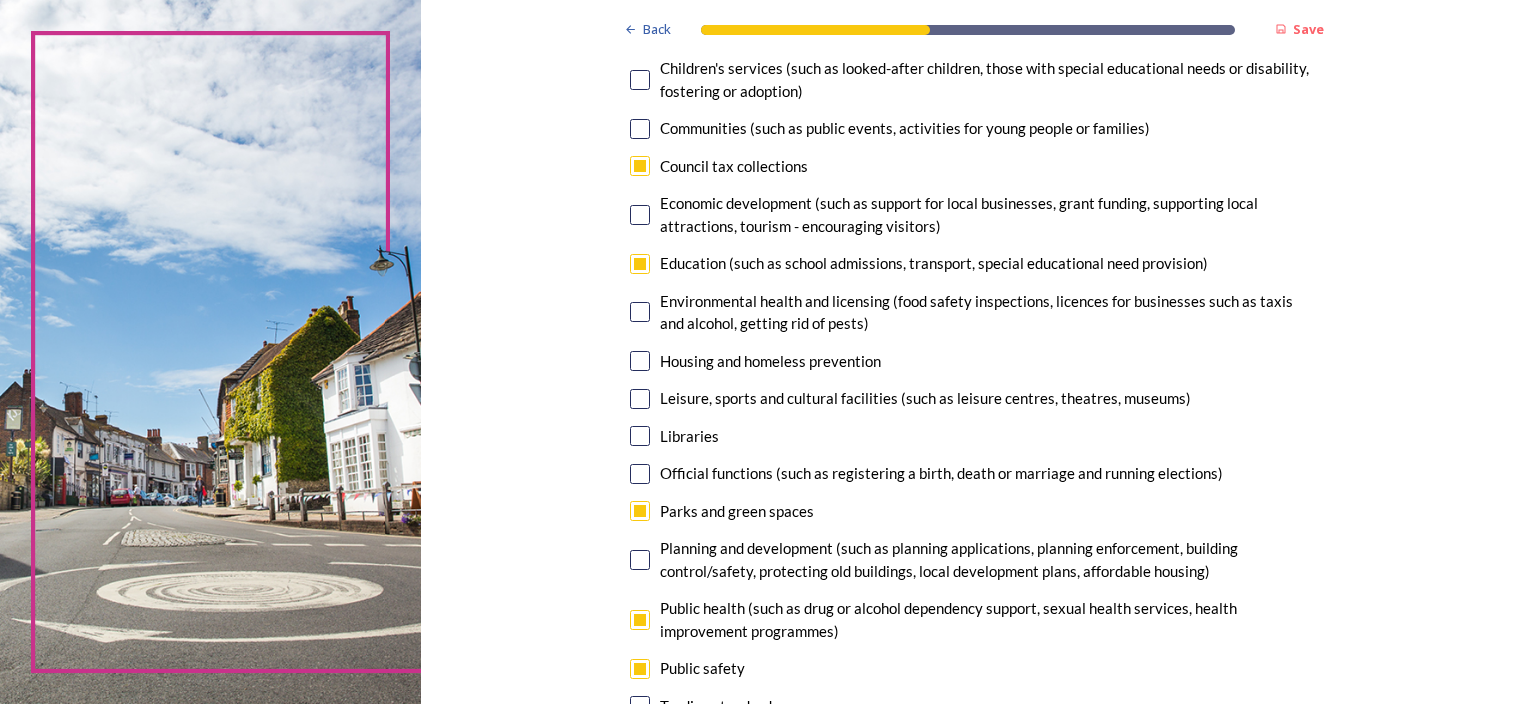 scroll, scrollTop: 0, scrollLeft: 0, axis: both 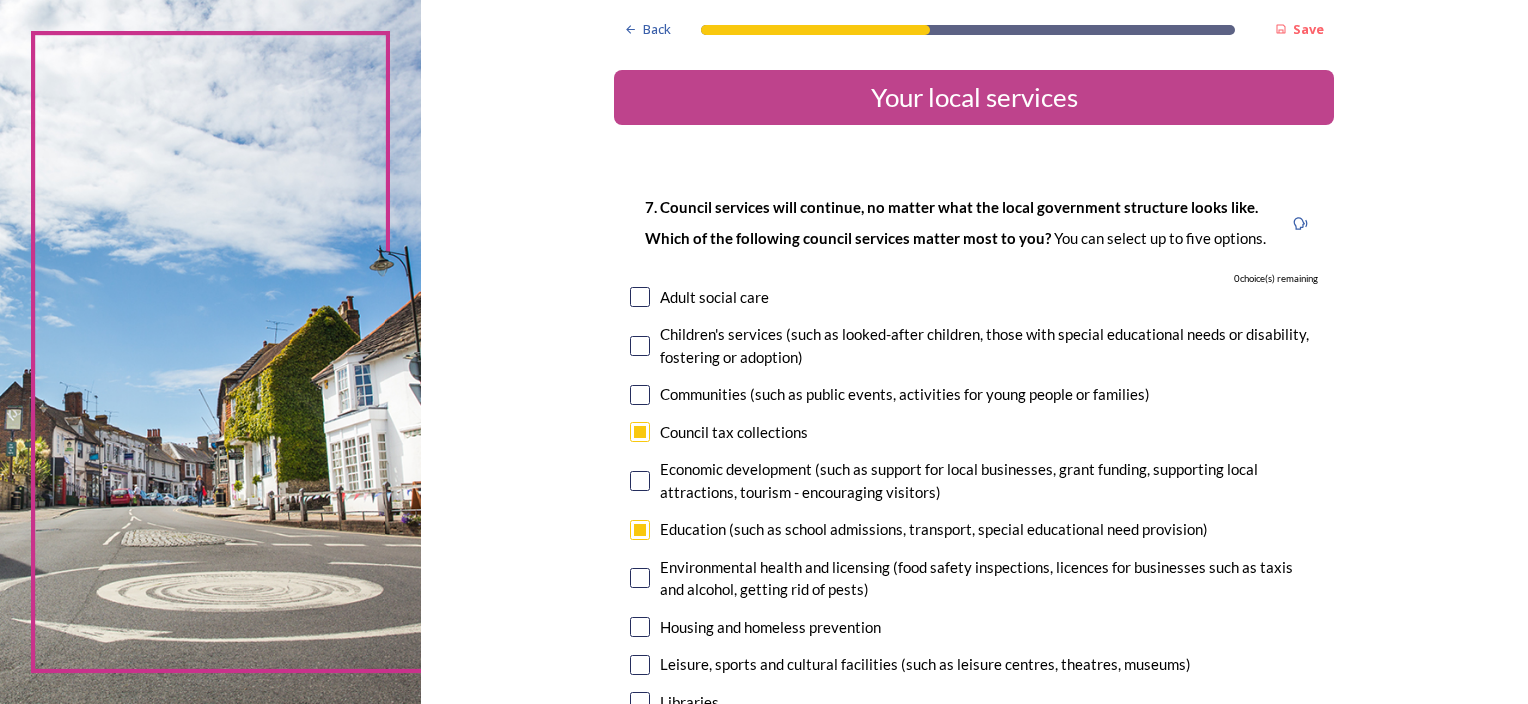 click at bounding box center (640, 432) 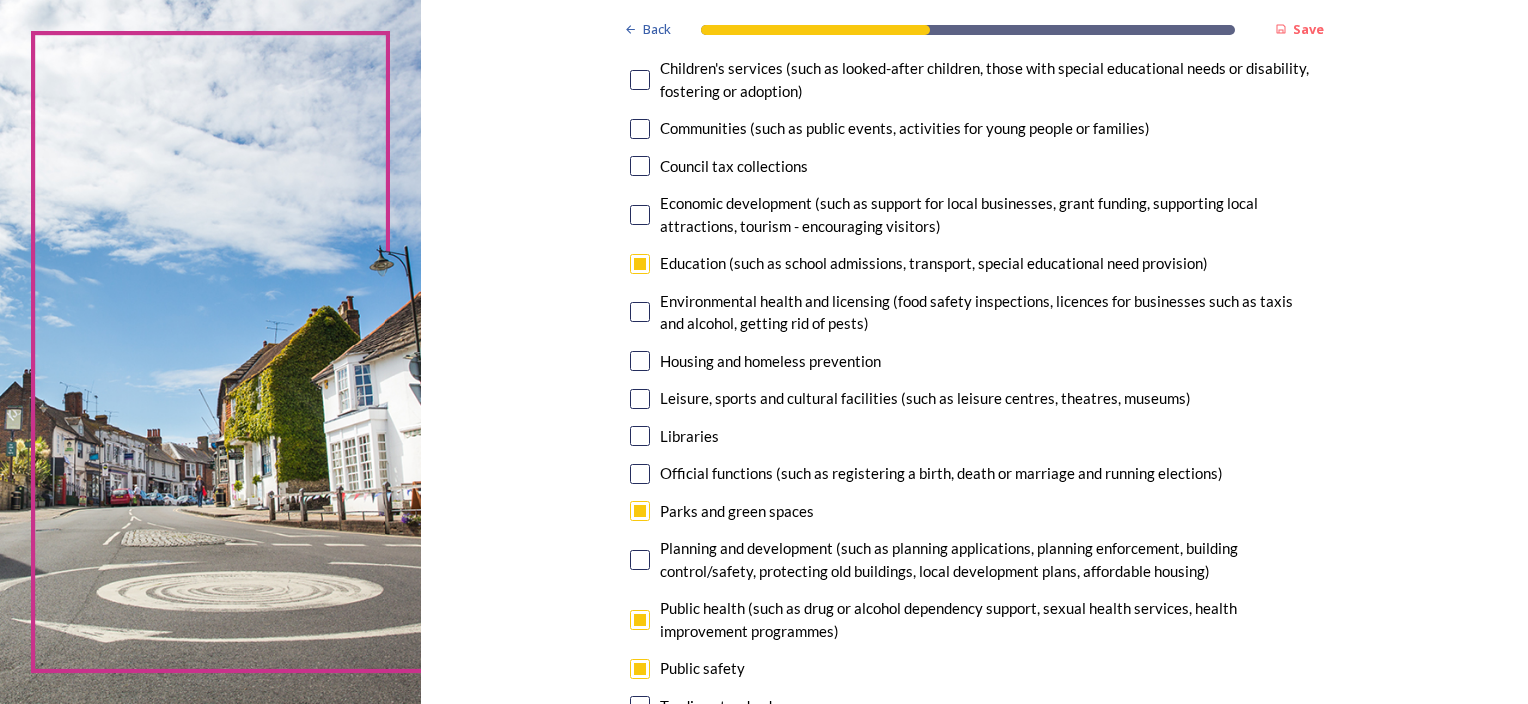 scroll, scrollTop: 533, scrollLeft: 0, axis: vertical 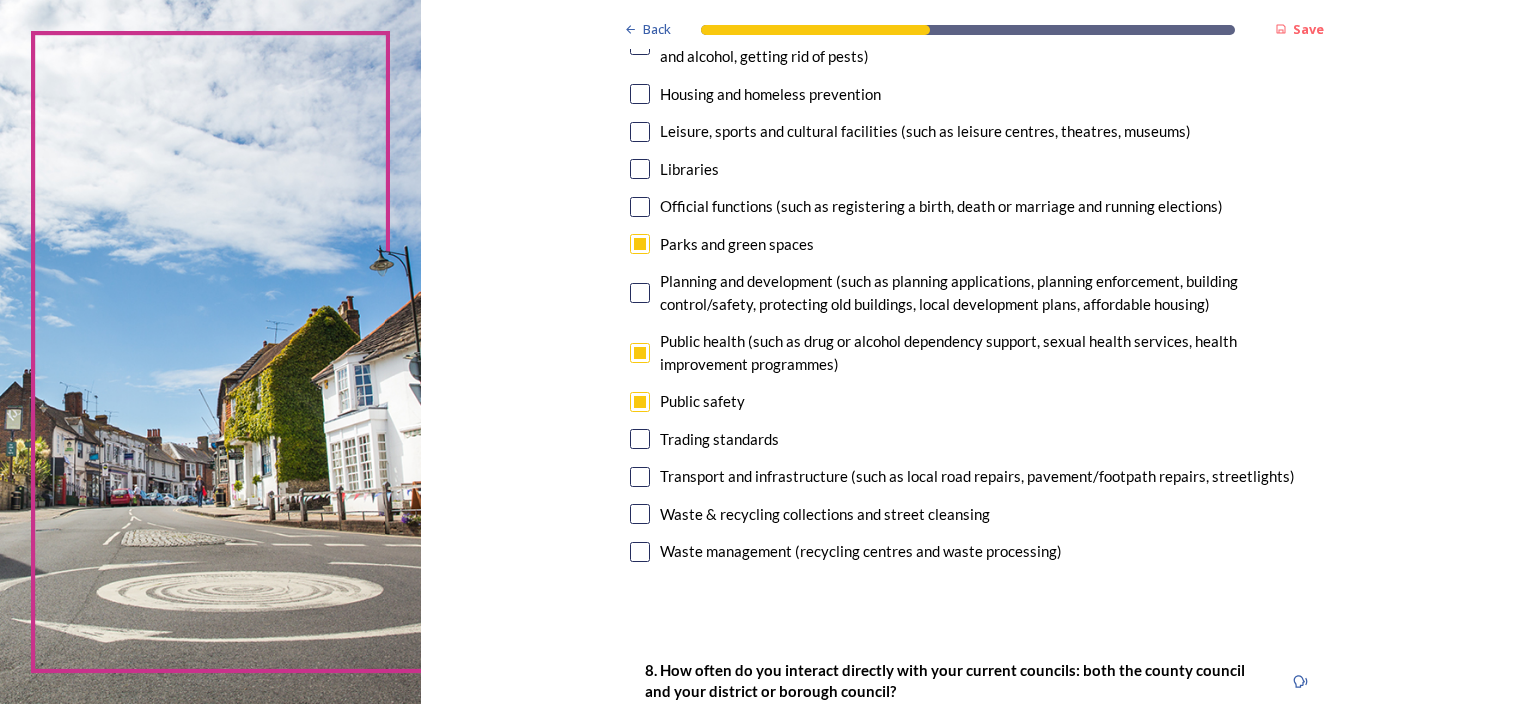 click at bounding box center [640, 477] 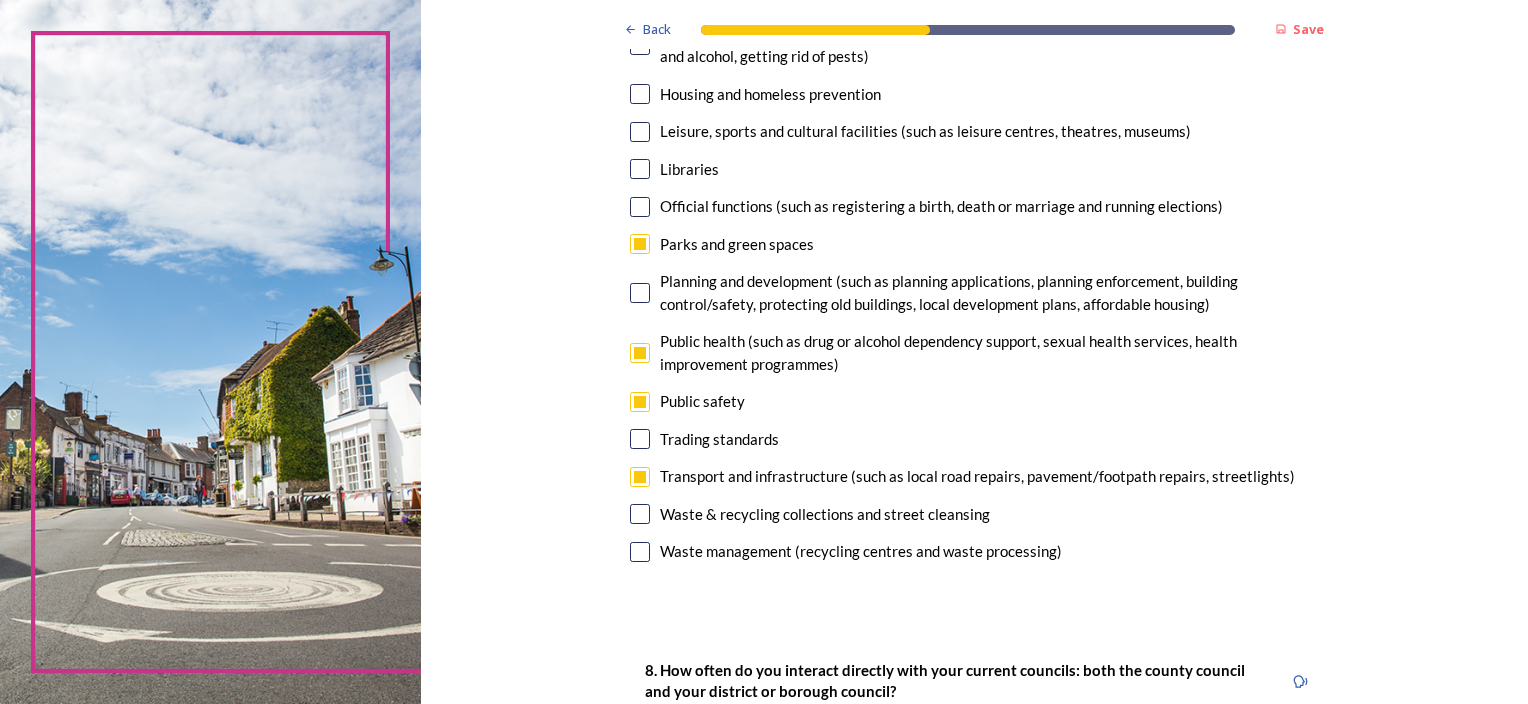 scroll, scrollTop: 800, scrollLeft: 0, axis: vertical 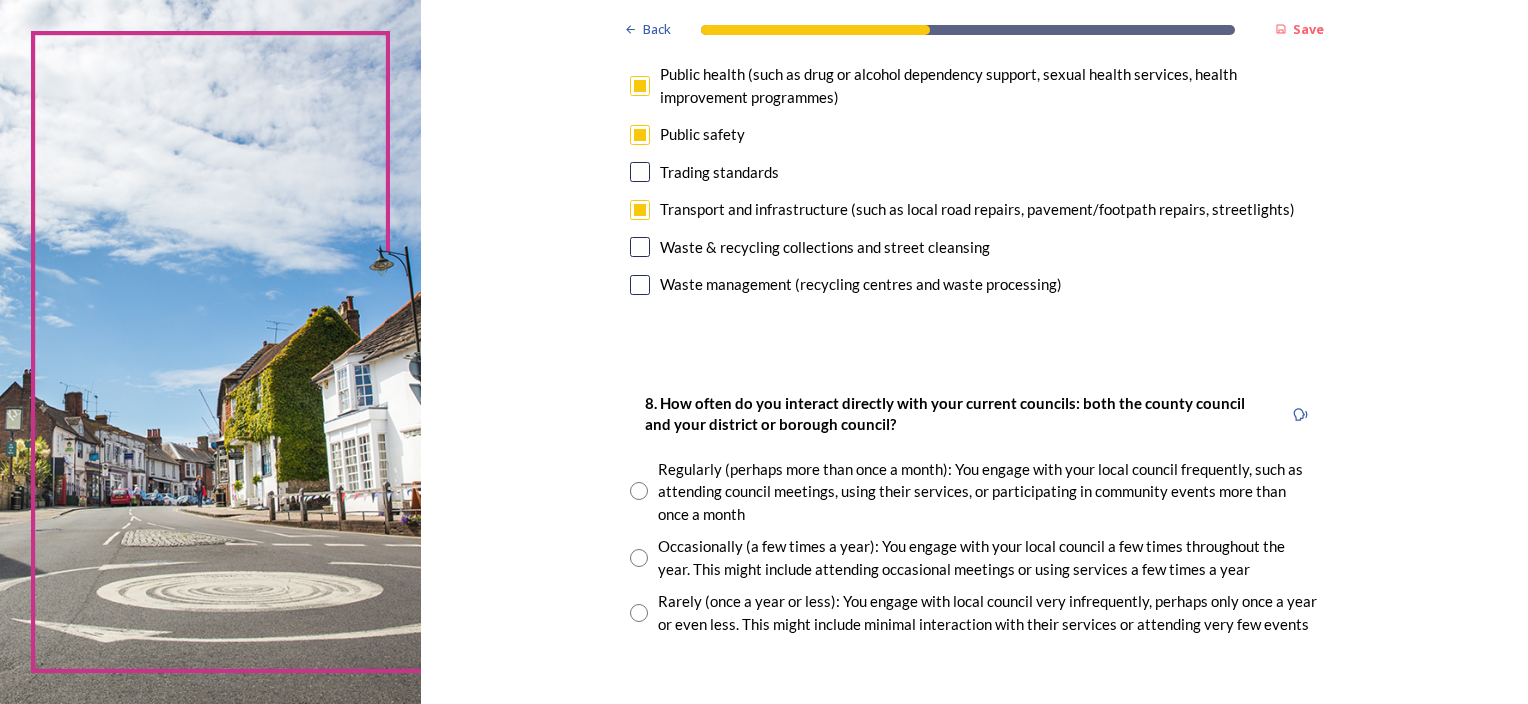 click at bounding box center [640, 285] 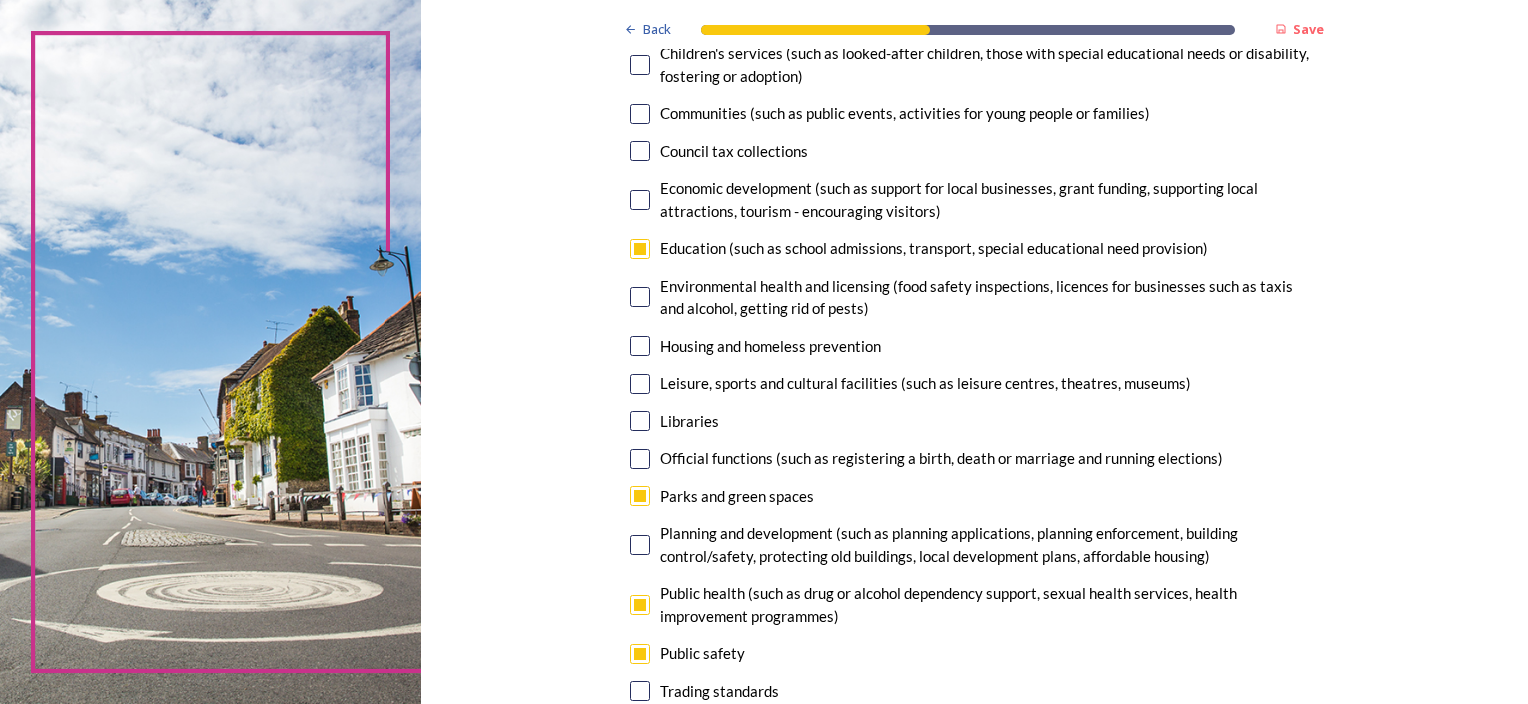 scroll, scrollTop: 266, scrollLeft: 0, axis: vertical 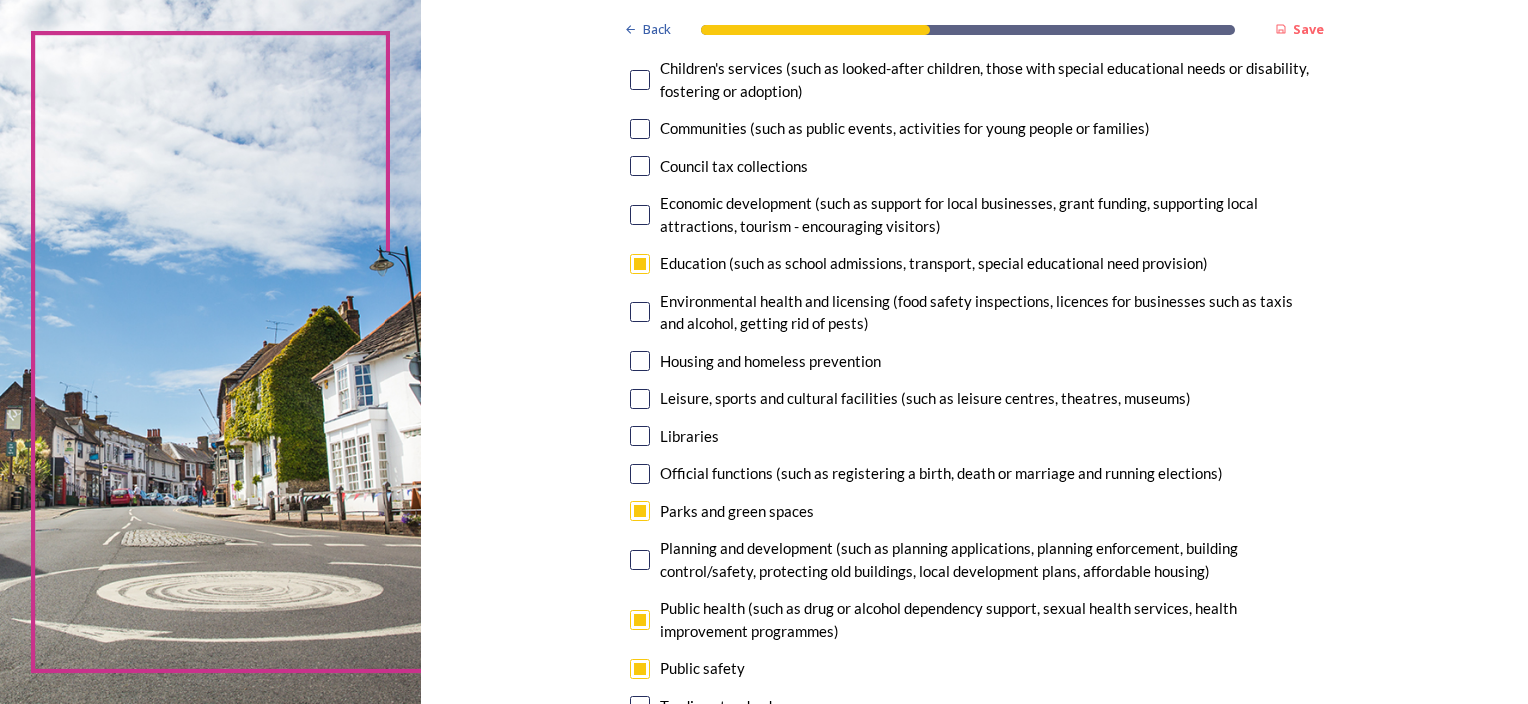 click at bounding box center (640, 264) 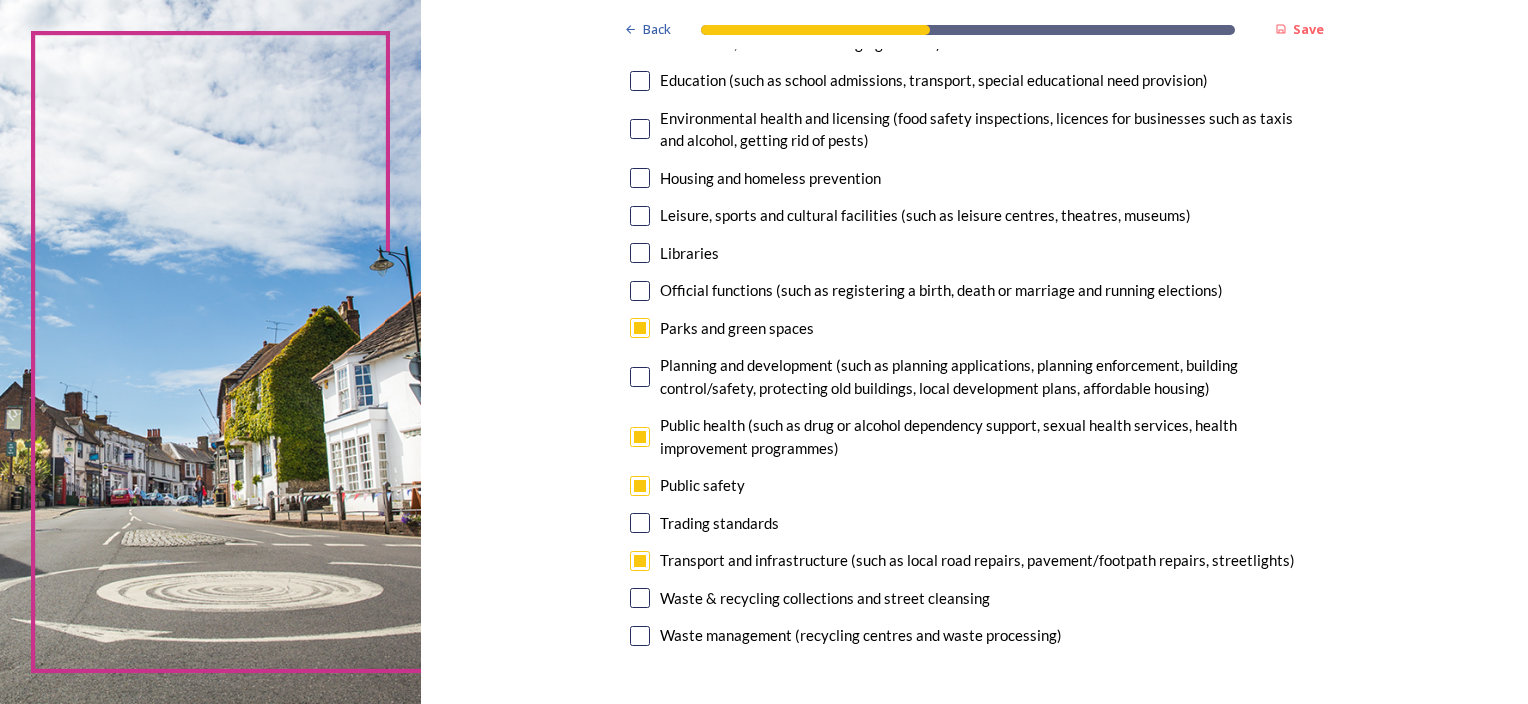 scroll, scrollTop: 533, scrollLeft: 0, axis: vertical 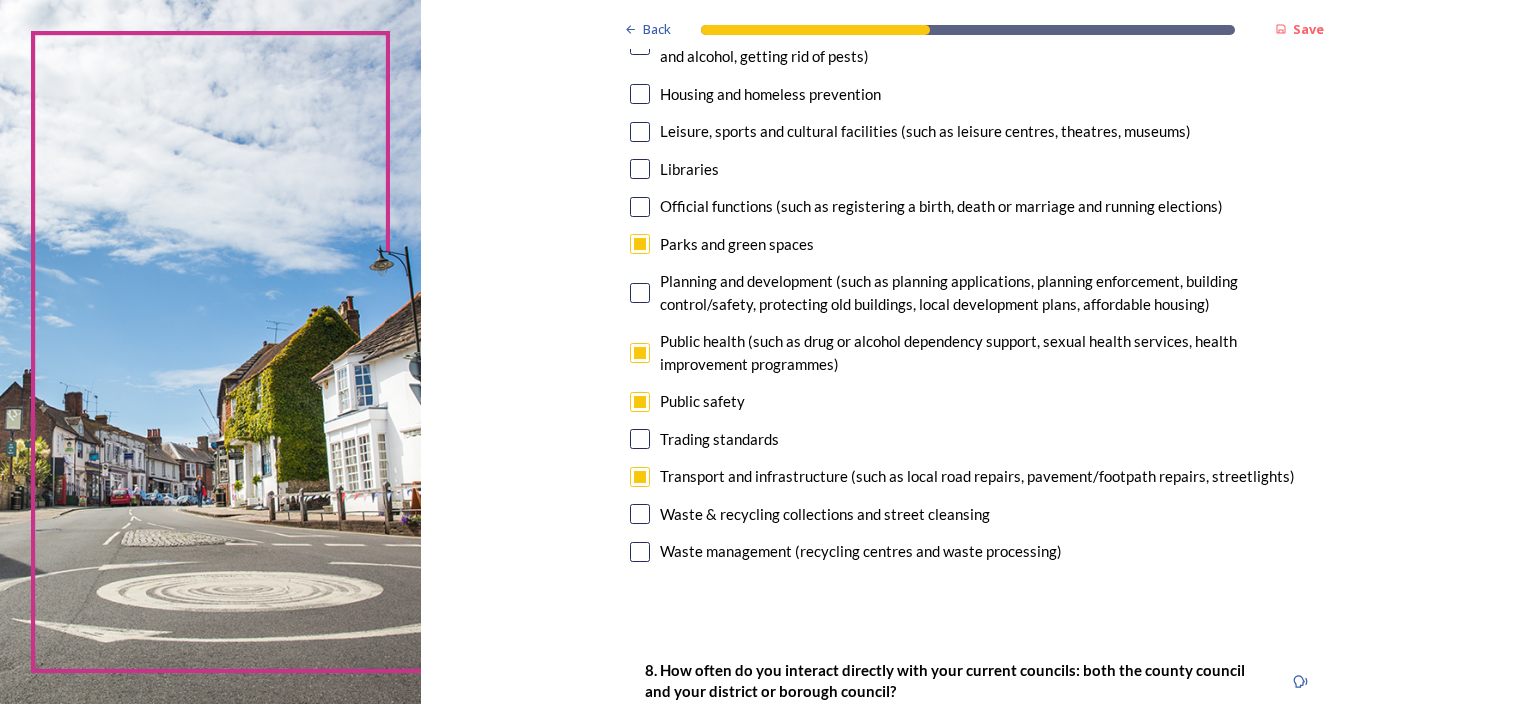 click at bounding box center (640, 514) 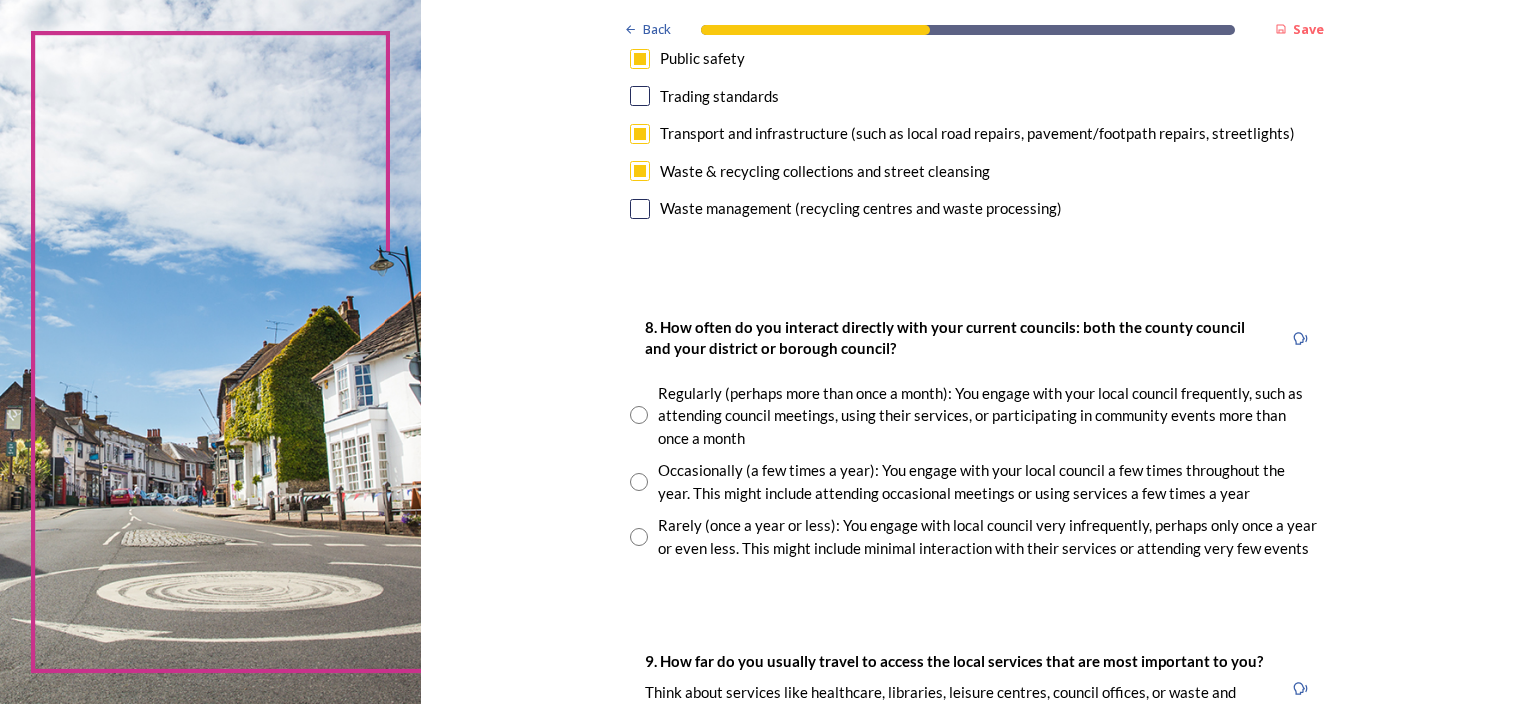 scroll, scrollTop: 1066, scrollLeft: 0, axis: vertical 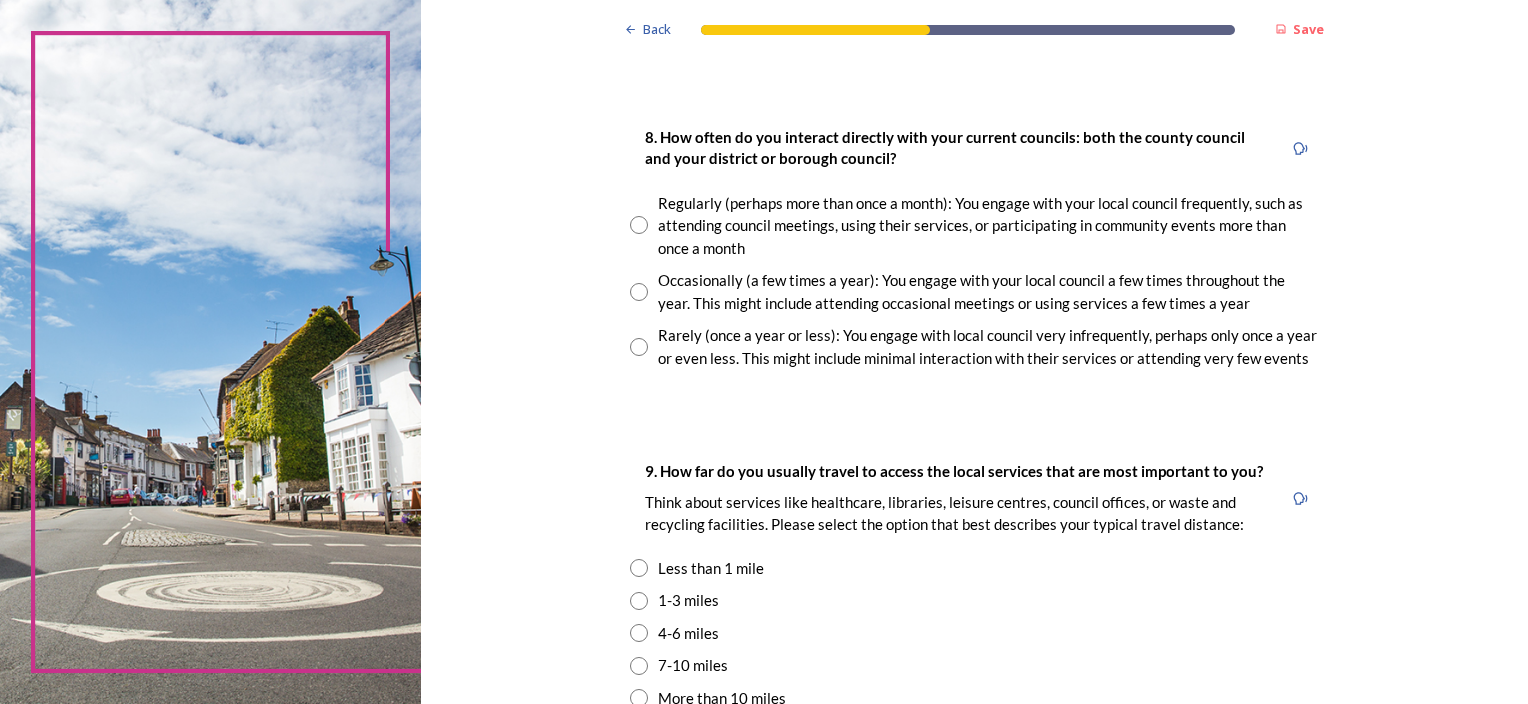 click at bounding box center (639, 347) 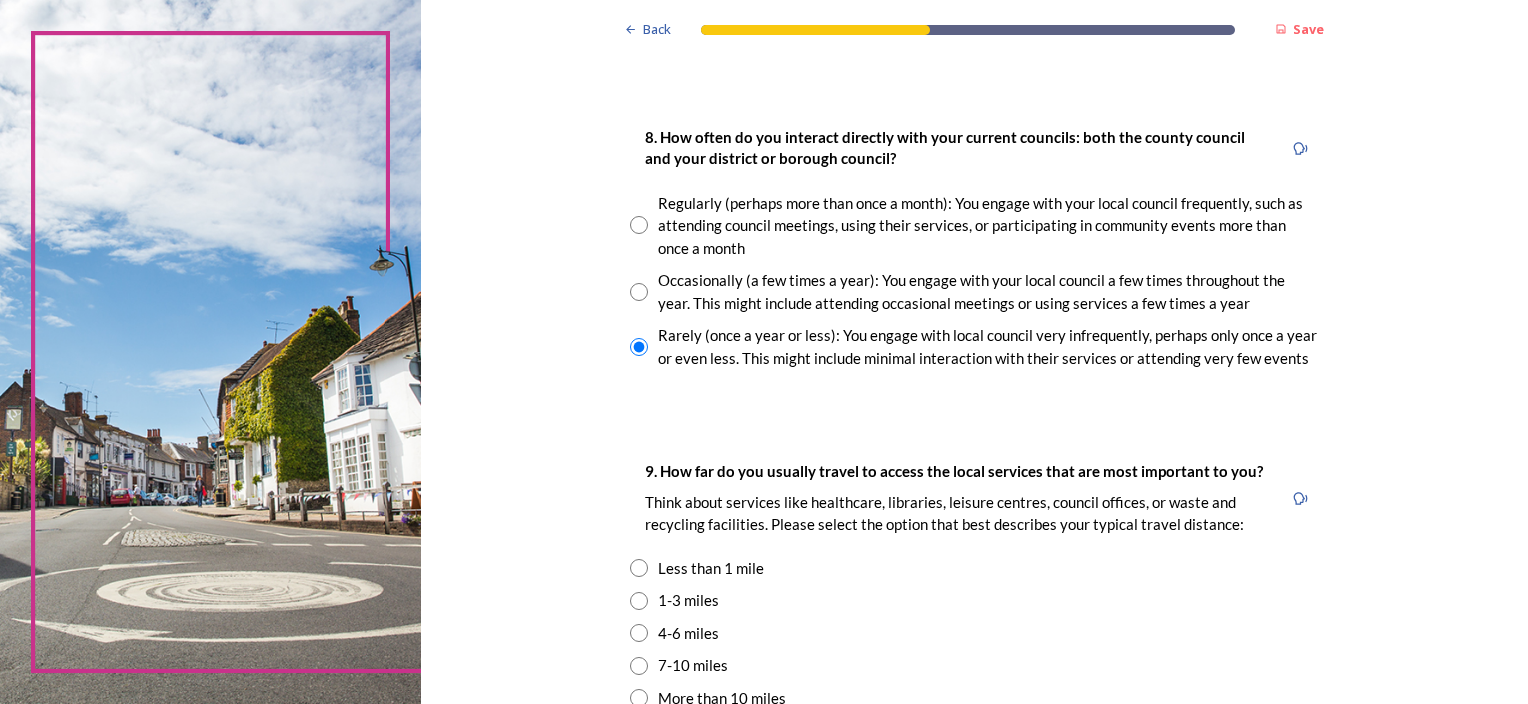 click at bounding box center [639, 601] 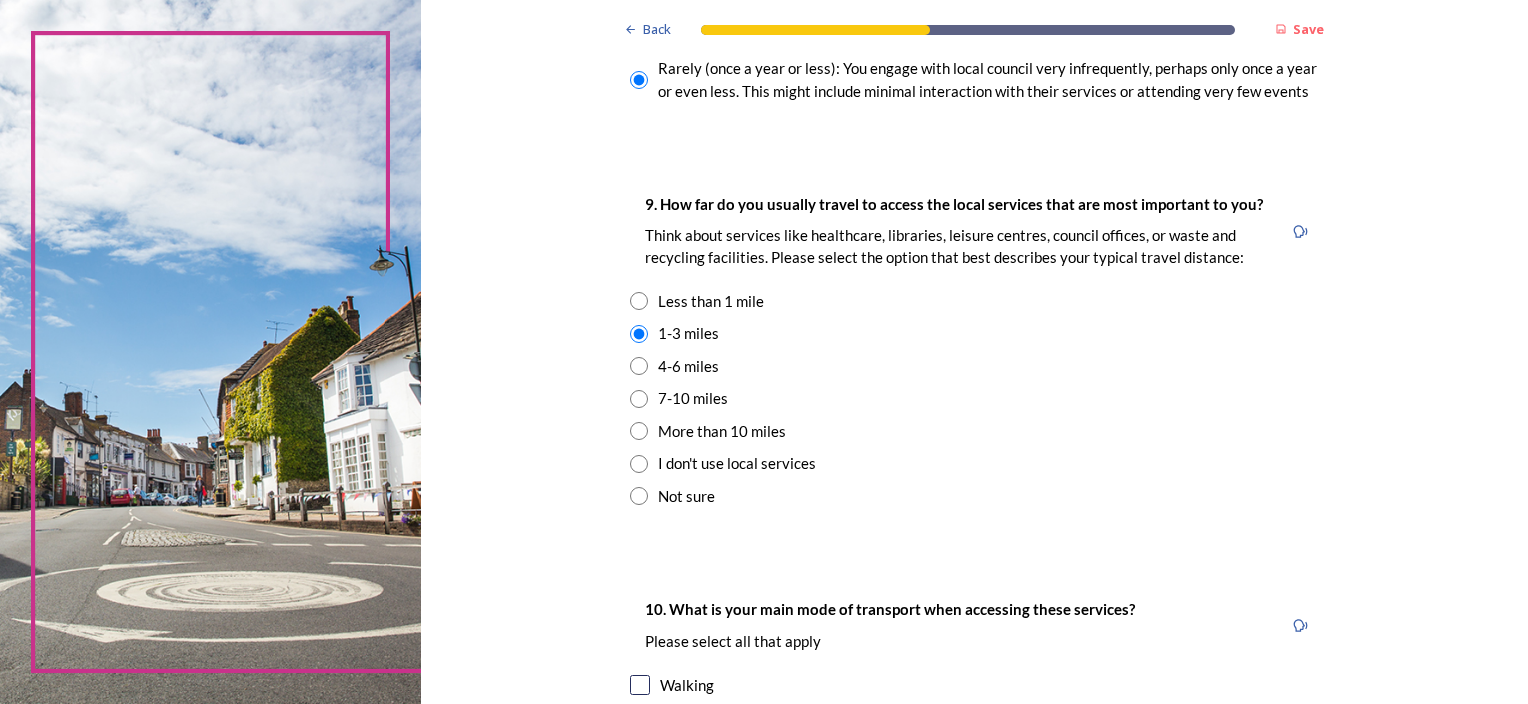 scroll, scrollTop: 1600, scrollLeft: 0, axis: vertical 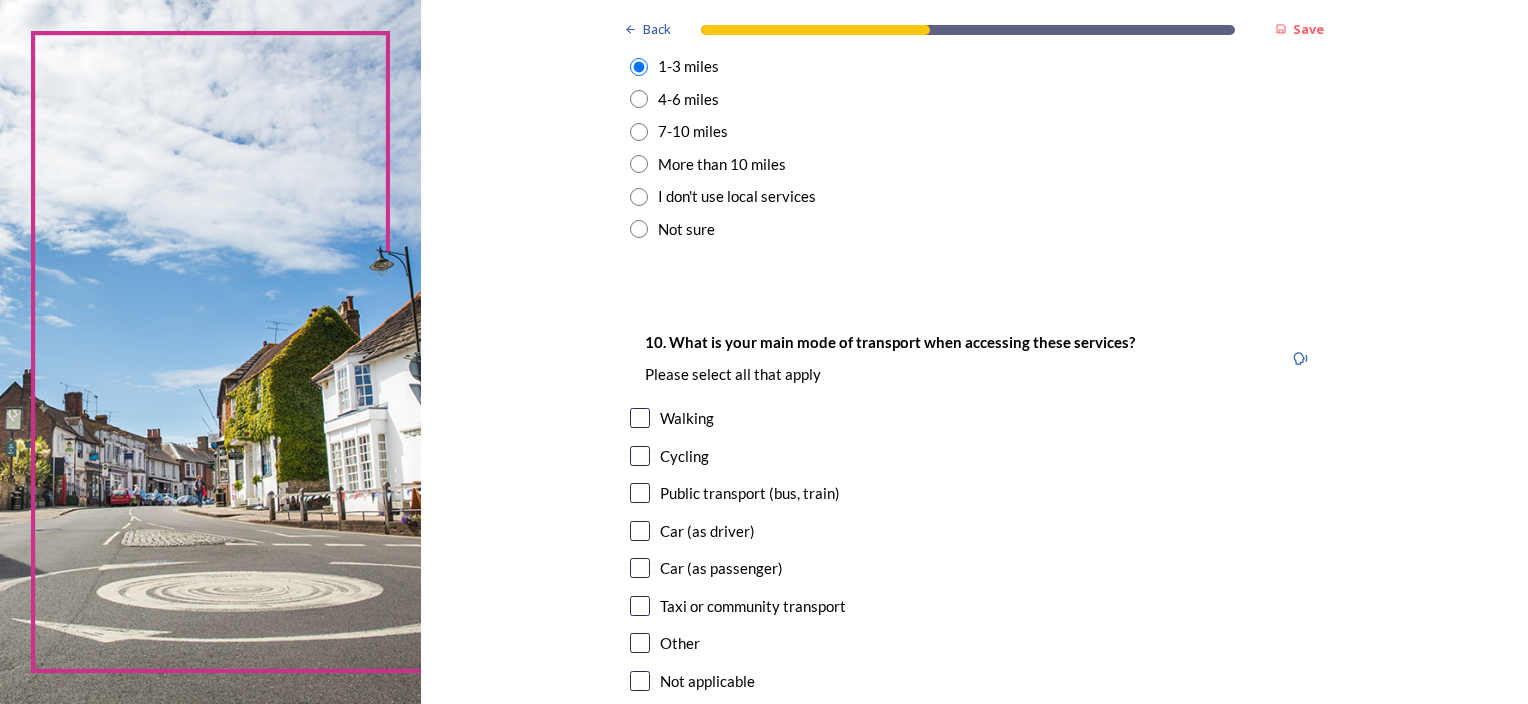 click at bounding box center (640, 531) 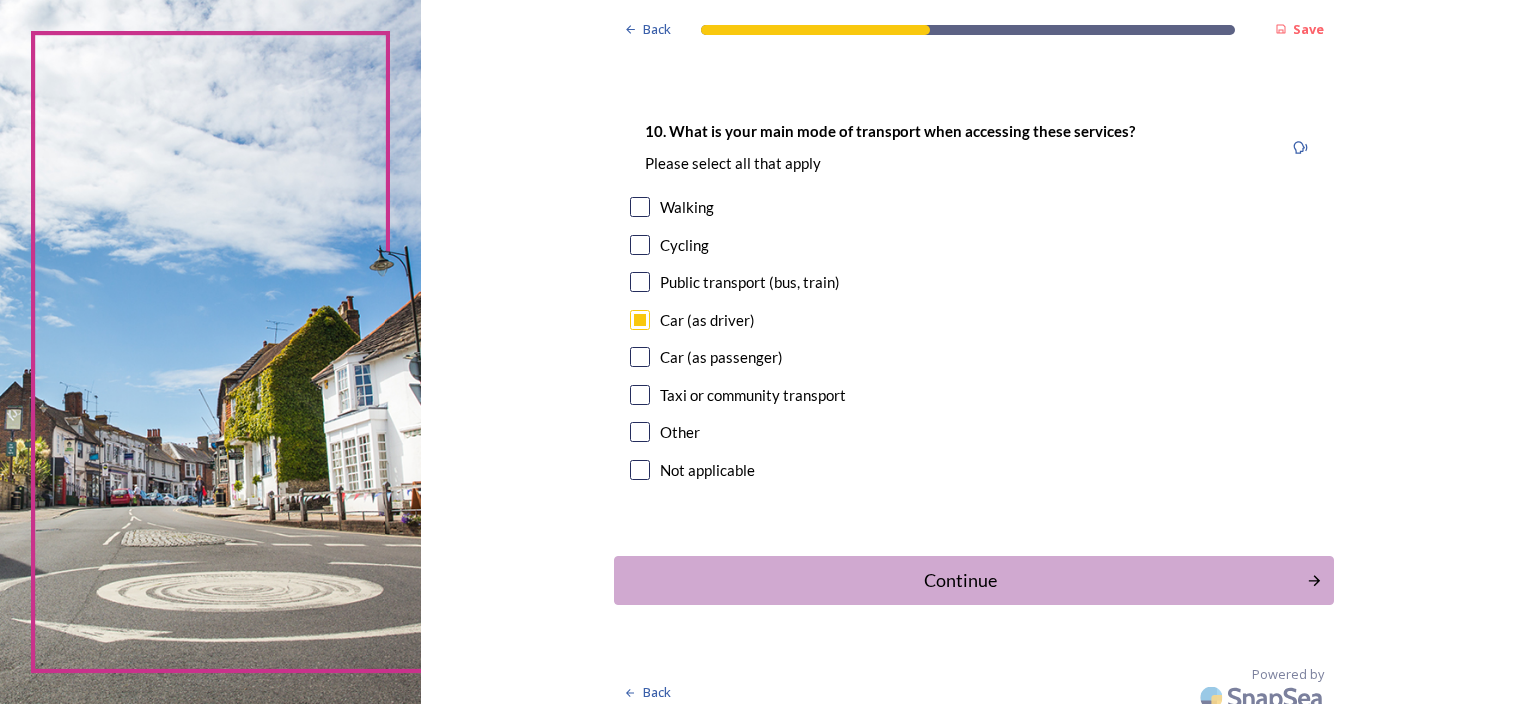 scroll, scrollTop: 1828, scrollLeft: 0, axis: vertical 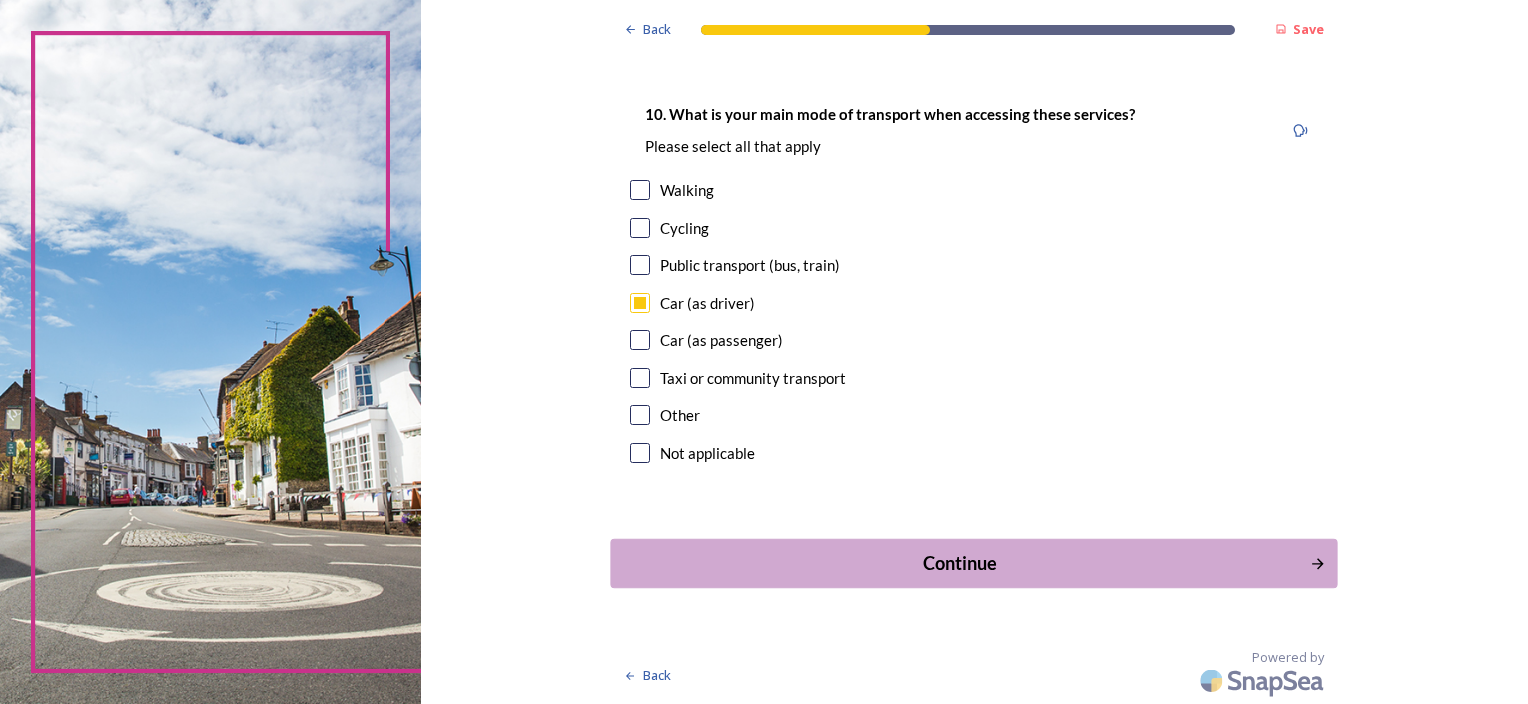 click on "Continue" at bounding box center (960, 563) 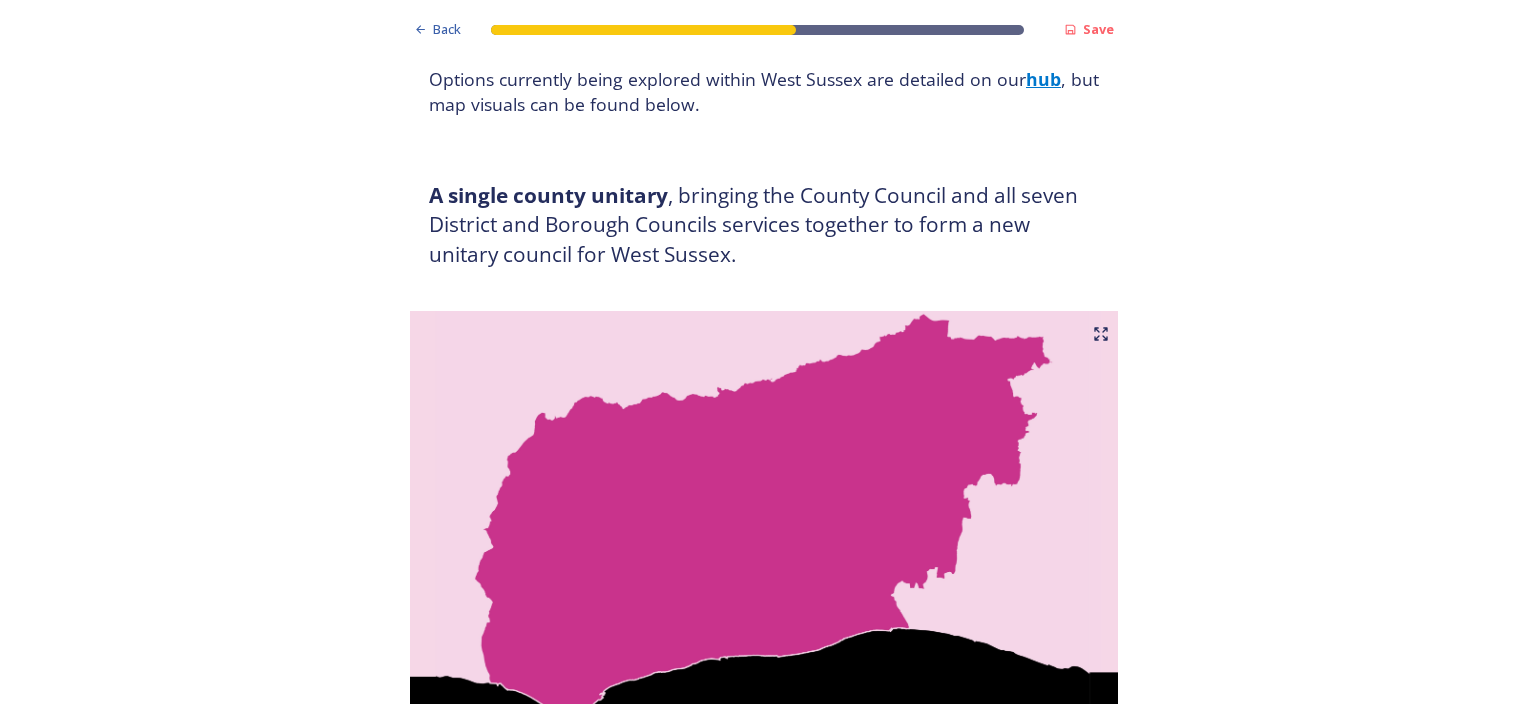 scroll, scrollTop: 0, scrollLeft: 0, axis: both 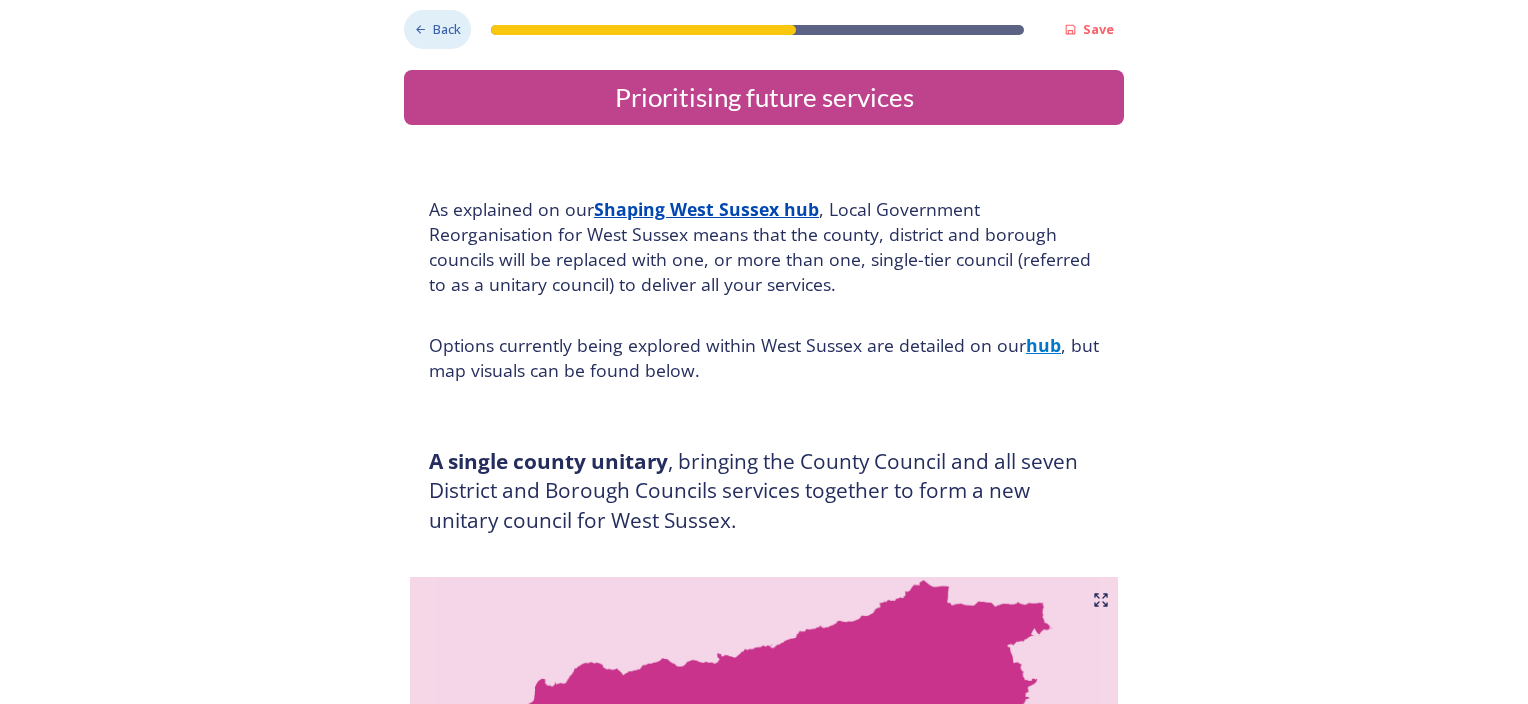 click on "Back" at bounding box center (447, 29) 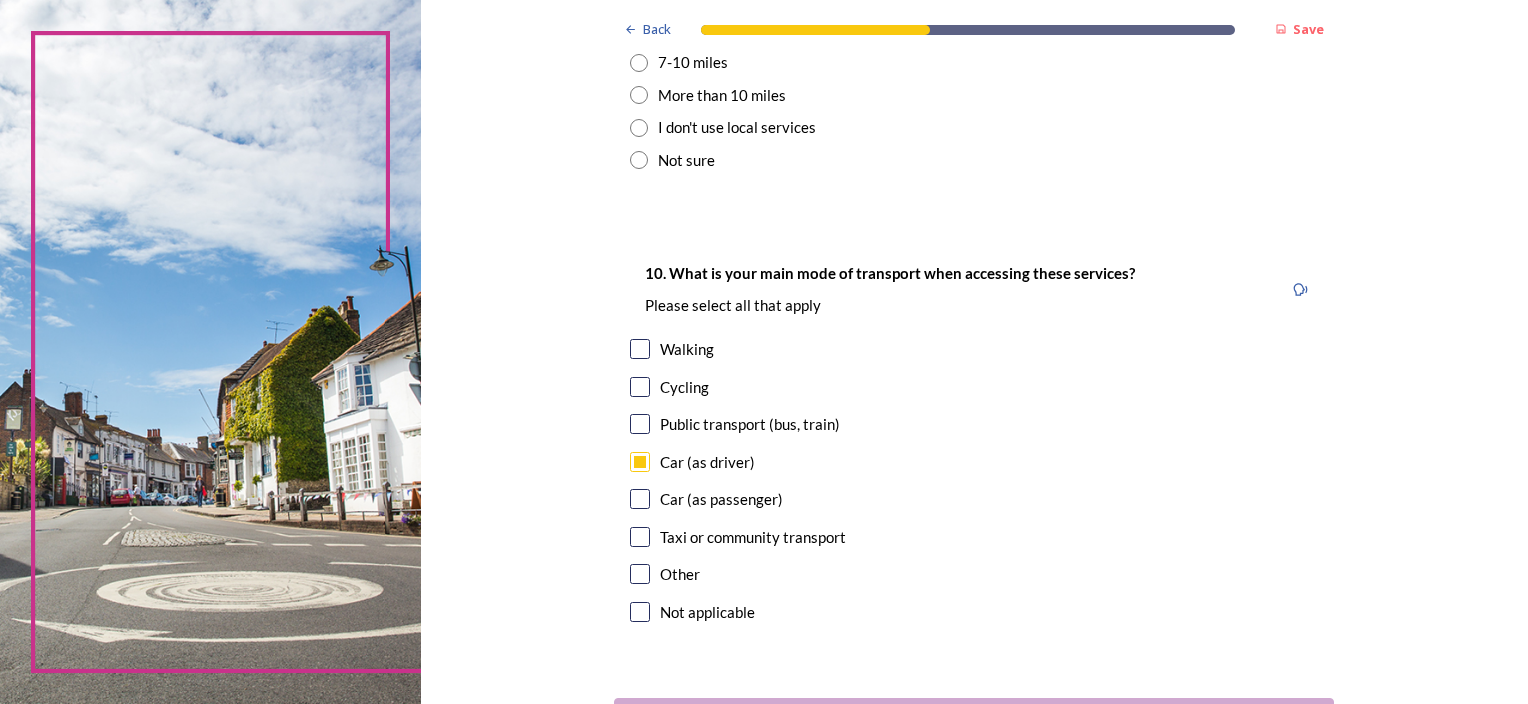 scroll, scrollTop: 1828, scrollLeft: 0, axis: vertical 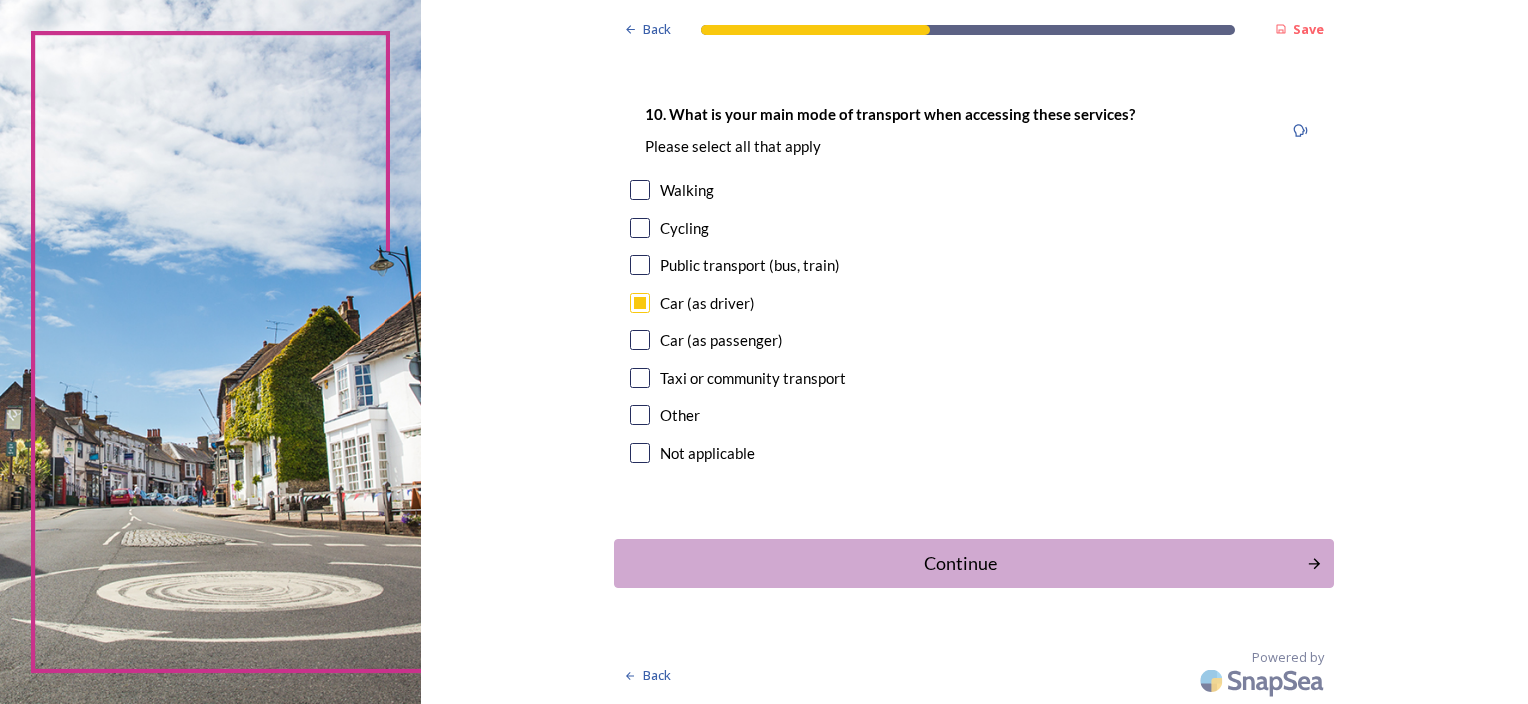 click at bounding box center [640, 228] 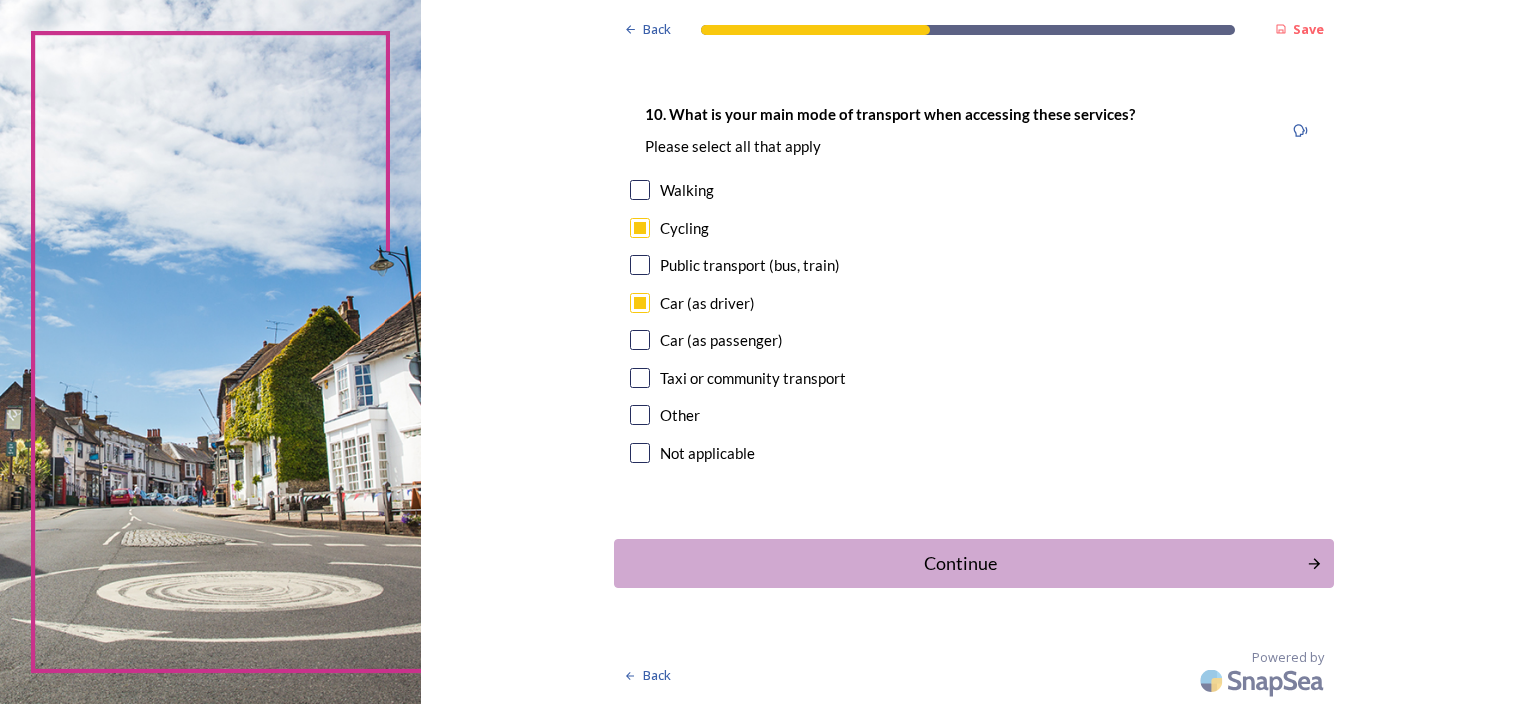 click at bounding box center (640, 190) 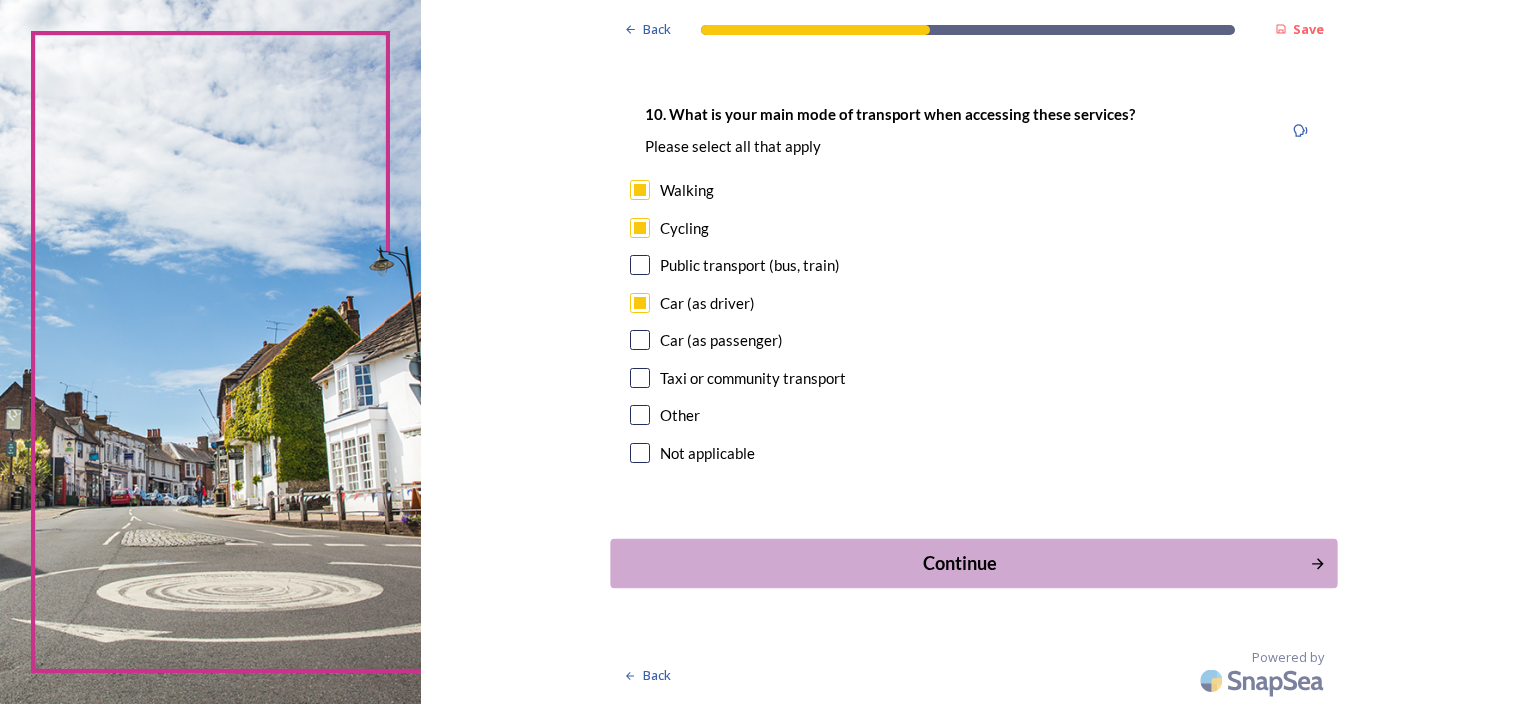 click on "Continue" at bounding box center (960, 563) 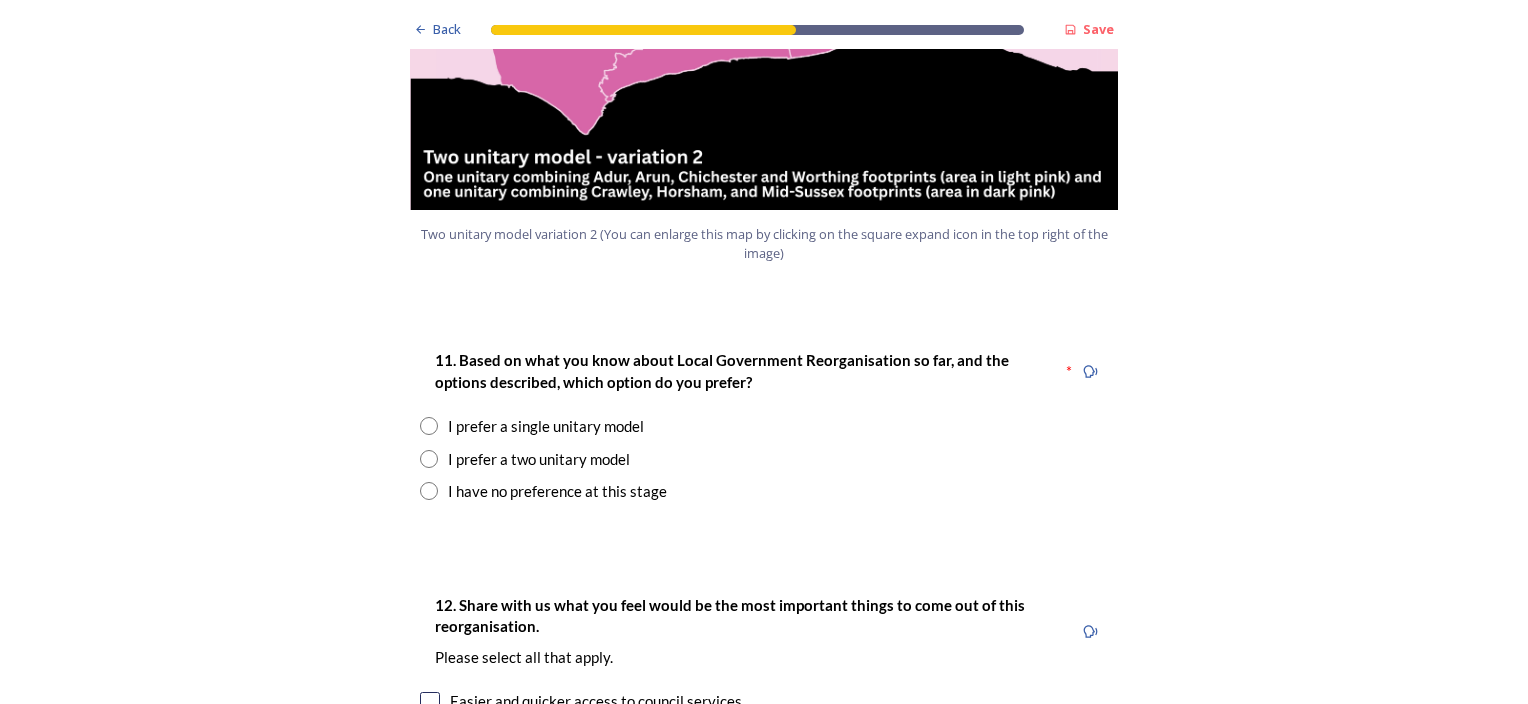 scroll, scrollTop: 2400, scrollLeft: 0, axis: vertical 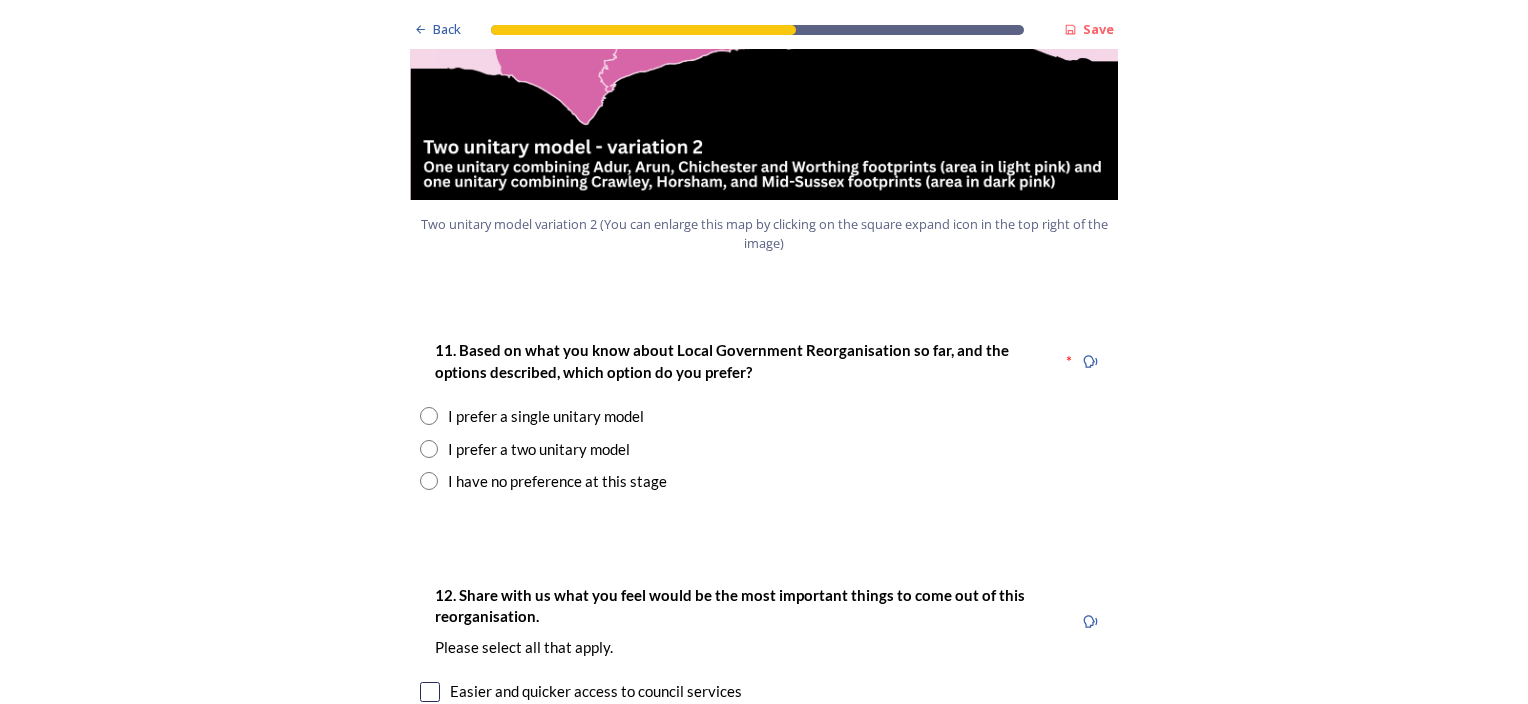 click at bounding box center [429, 449] 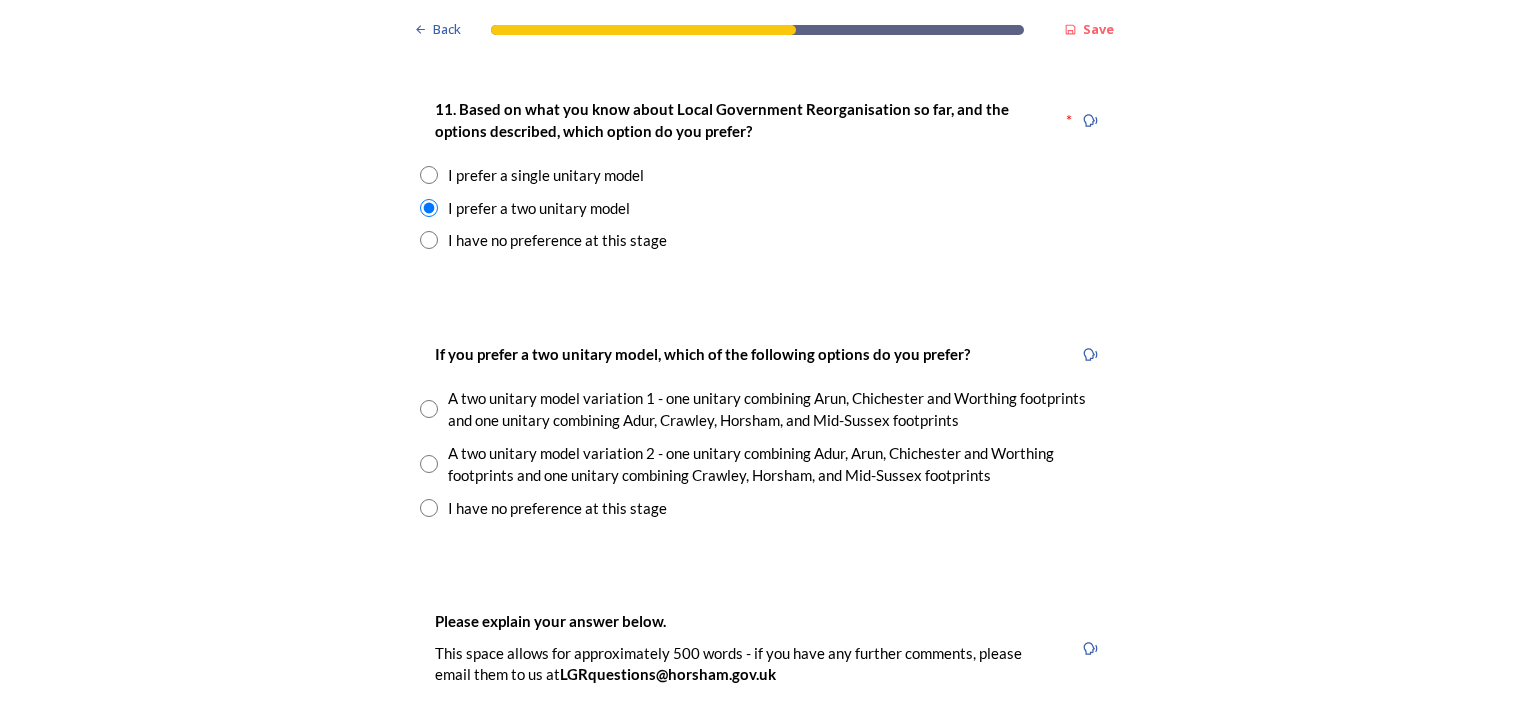 scroll, scrollTop: 2666, scrollLeft: 0, axis: vertical 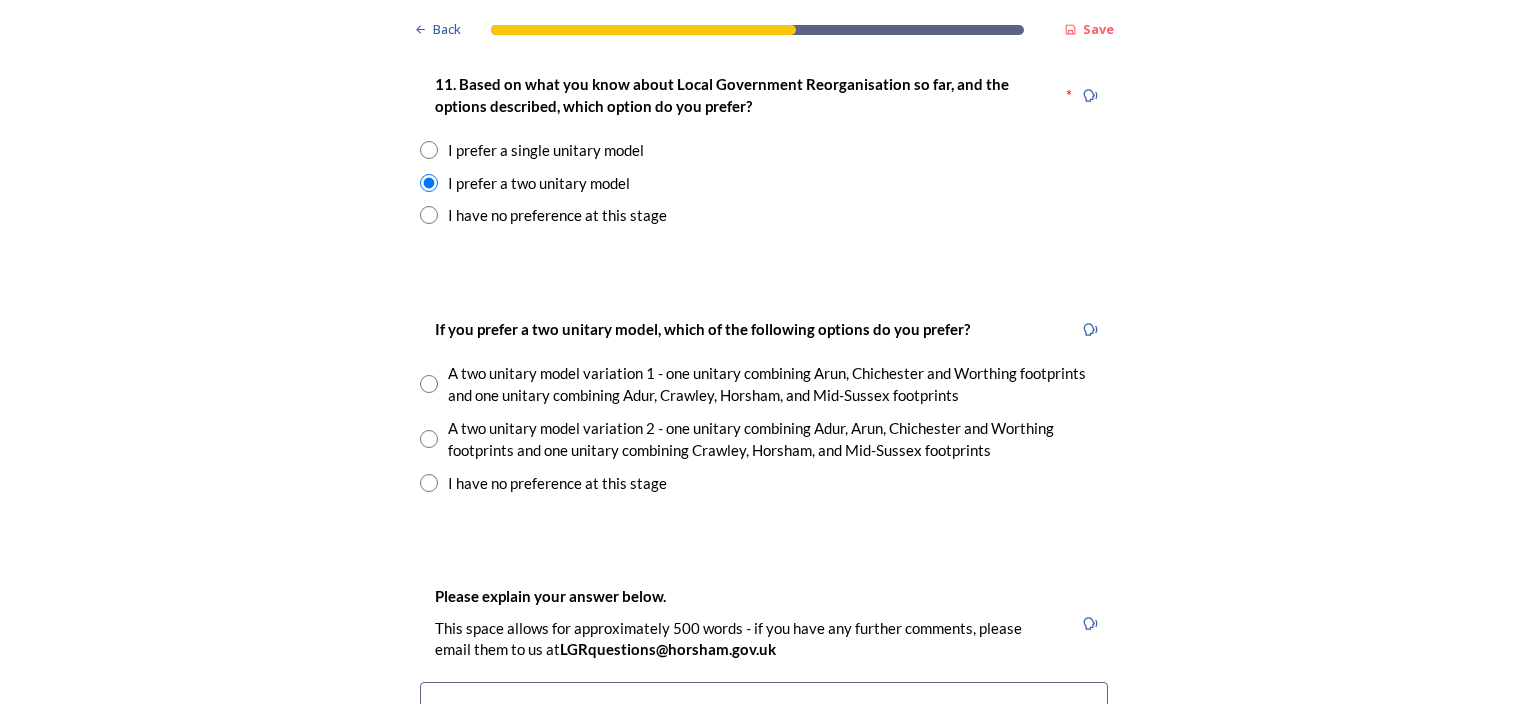 click at bounding box center (429, 483) 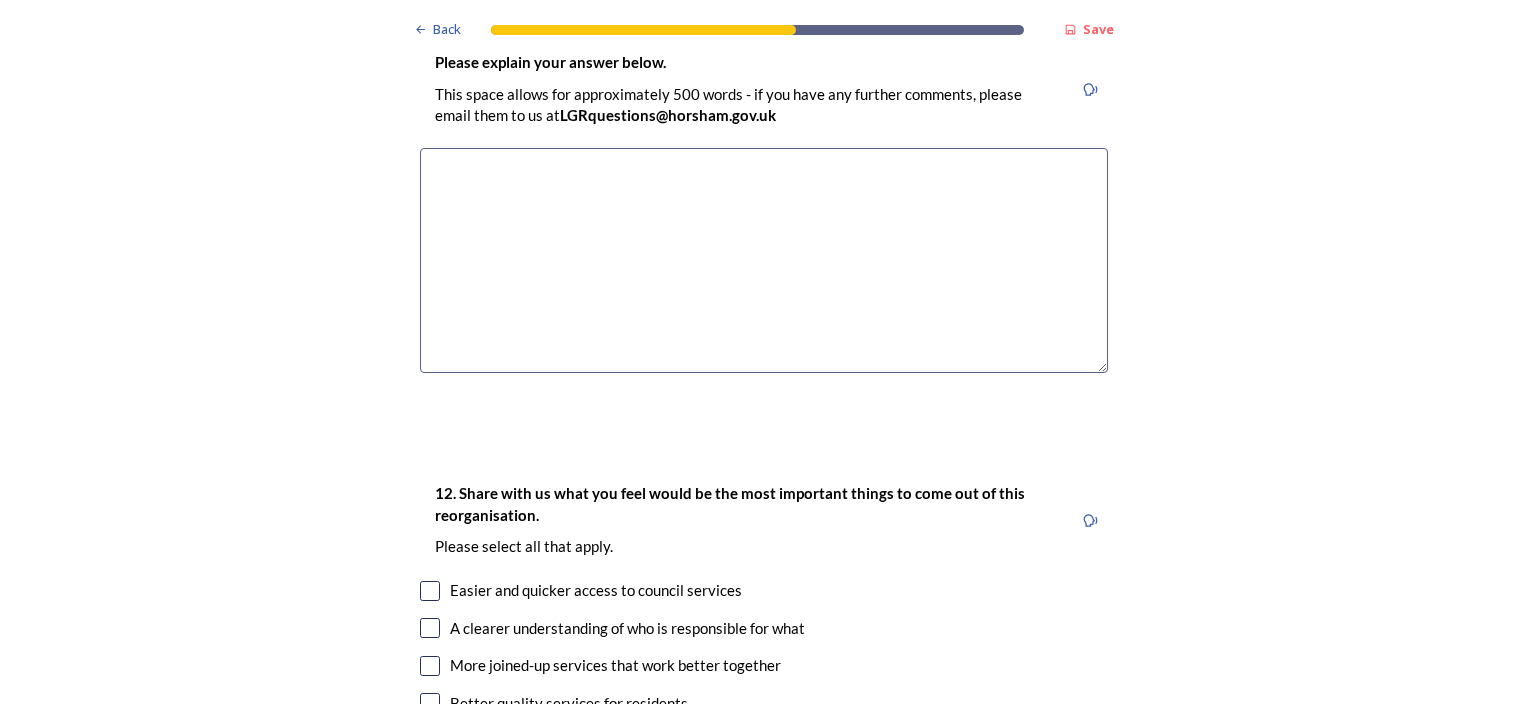 scroll, scrollTop: 3466, scrollLeft: 0, axis: vertical 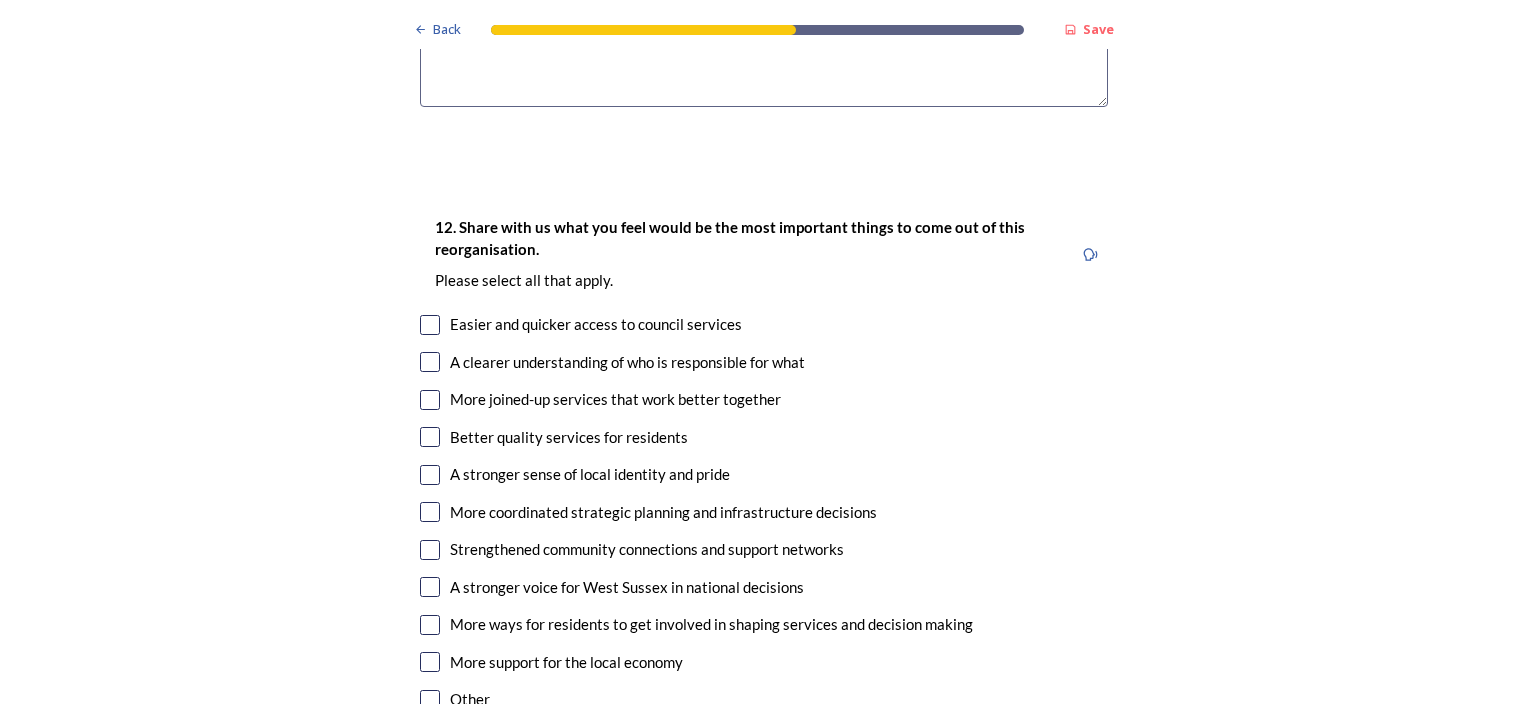 click at bounding box center [430, 362] 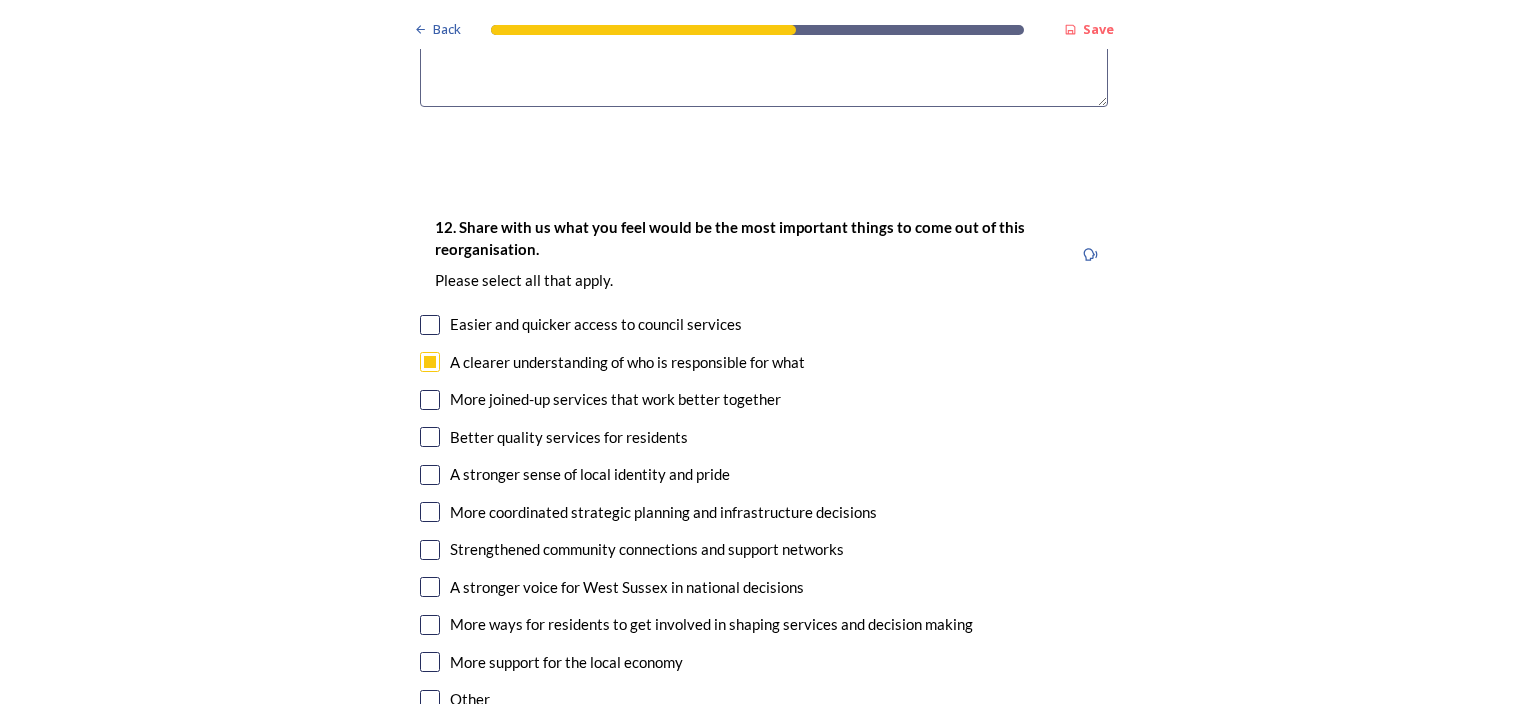 click on "Easier and quicker access to council services" at bounding box center (764, 324) 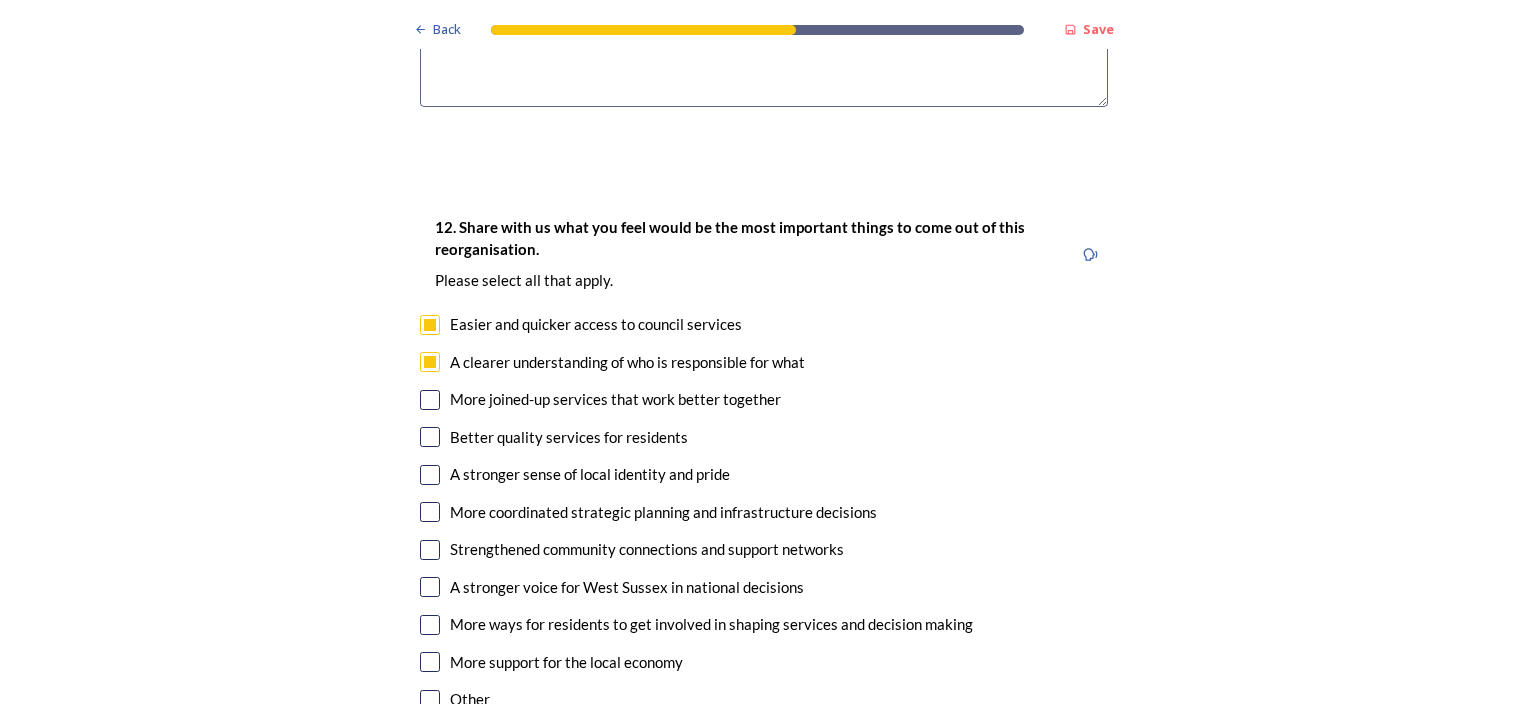 checkbox on "true" 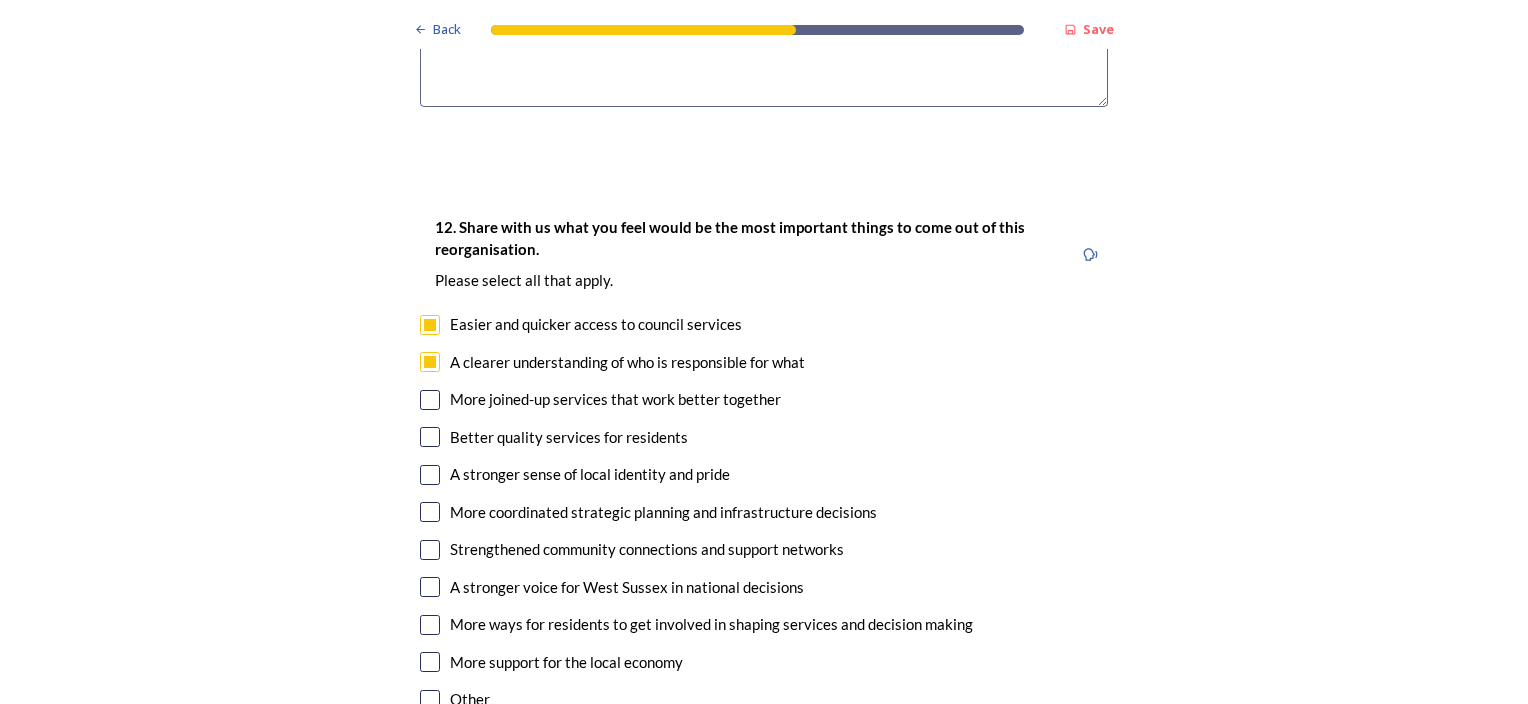 click at bounding box center [430, 400] 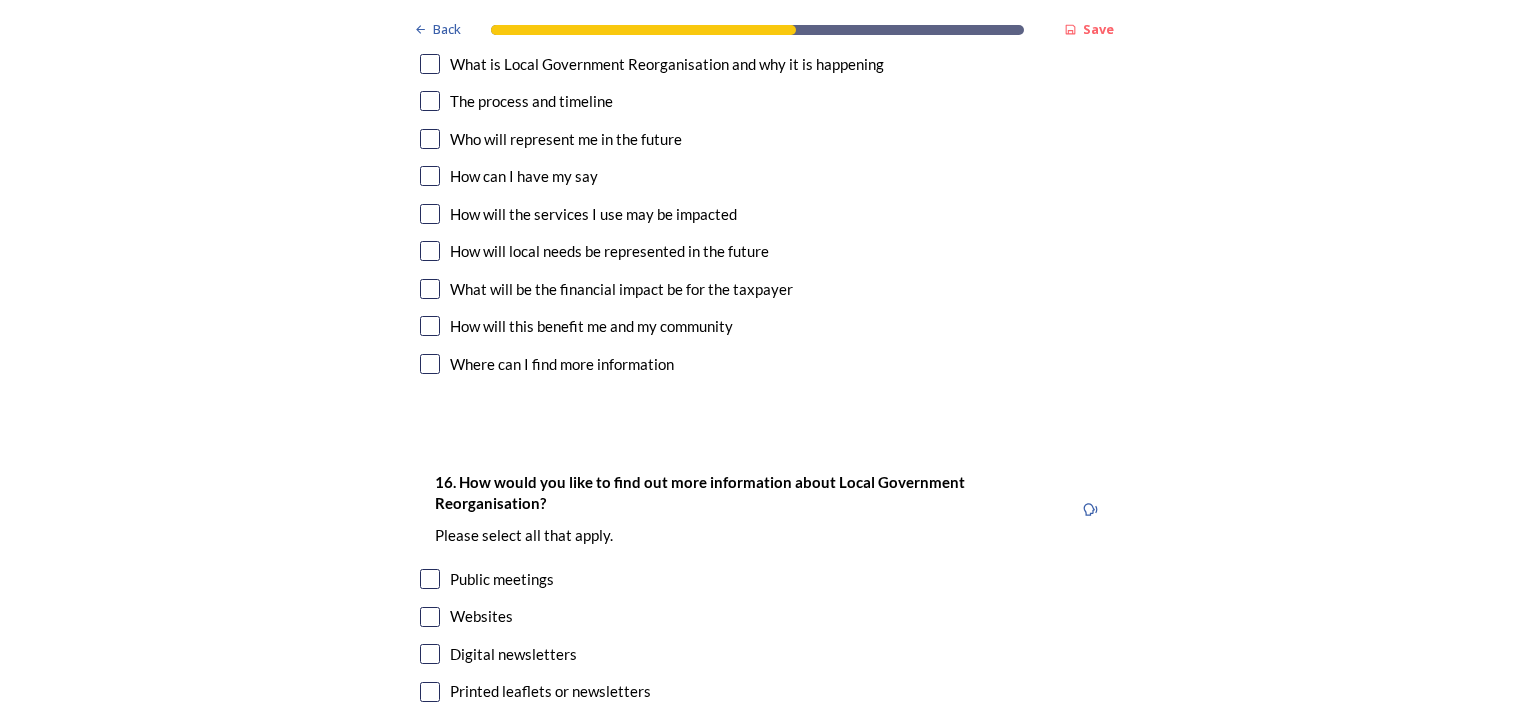 scroll, scrollTop: 6179, scrollLeft: 0, axis: vertical 